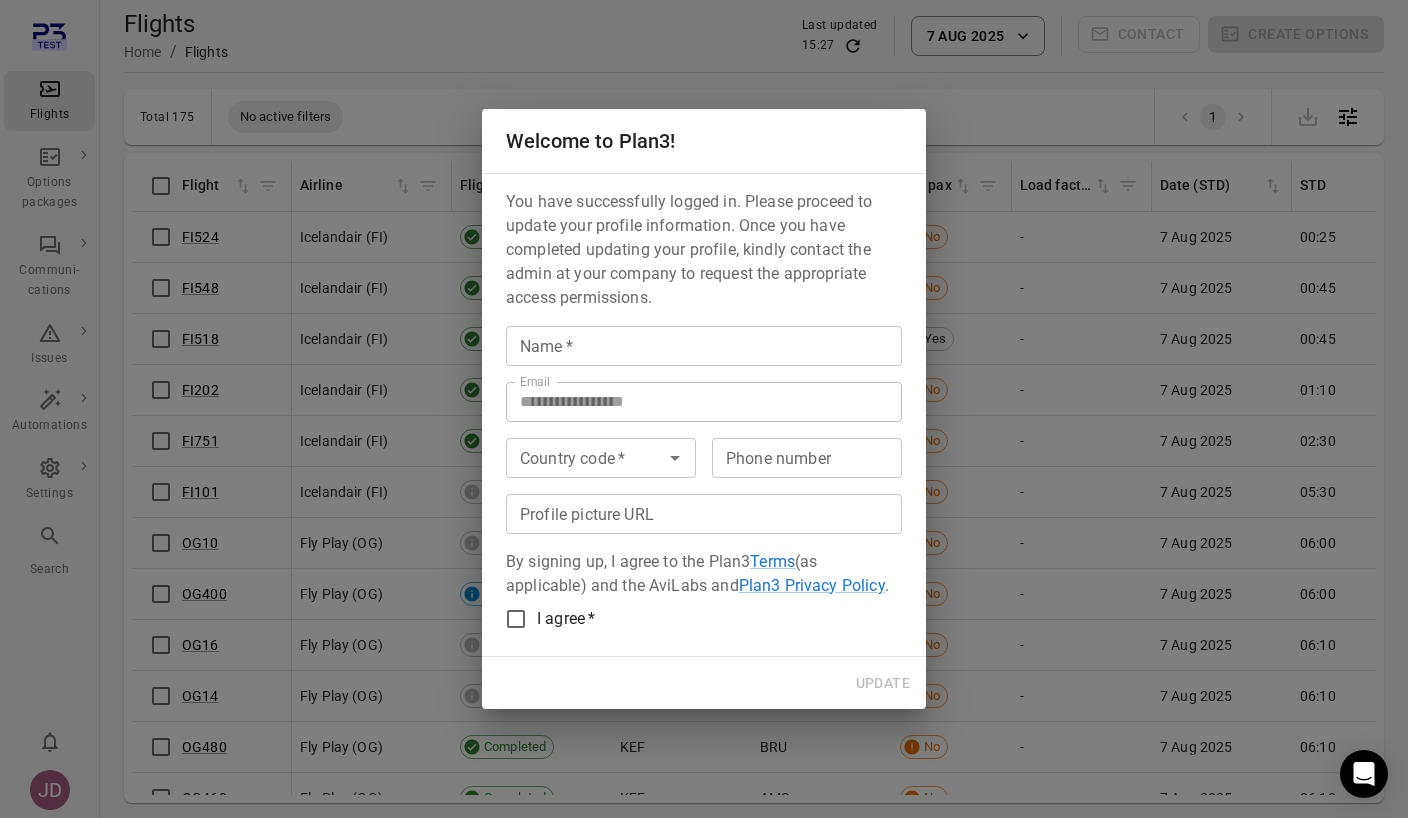 scroll, scrollTop: 0, scrollLeft: 0, axis: both 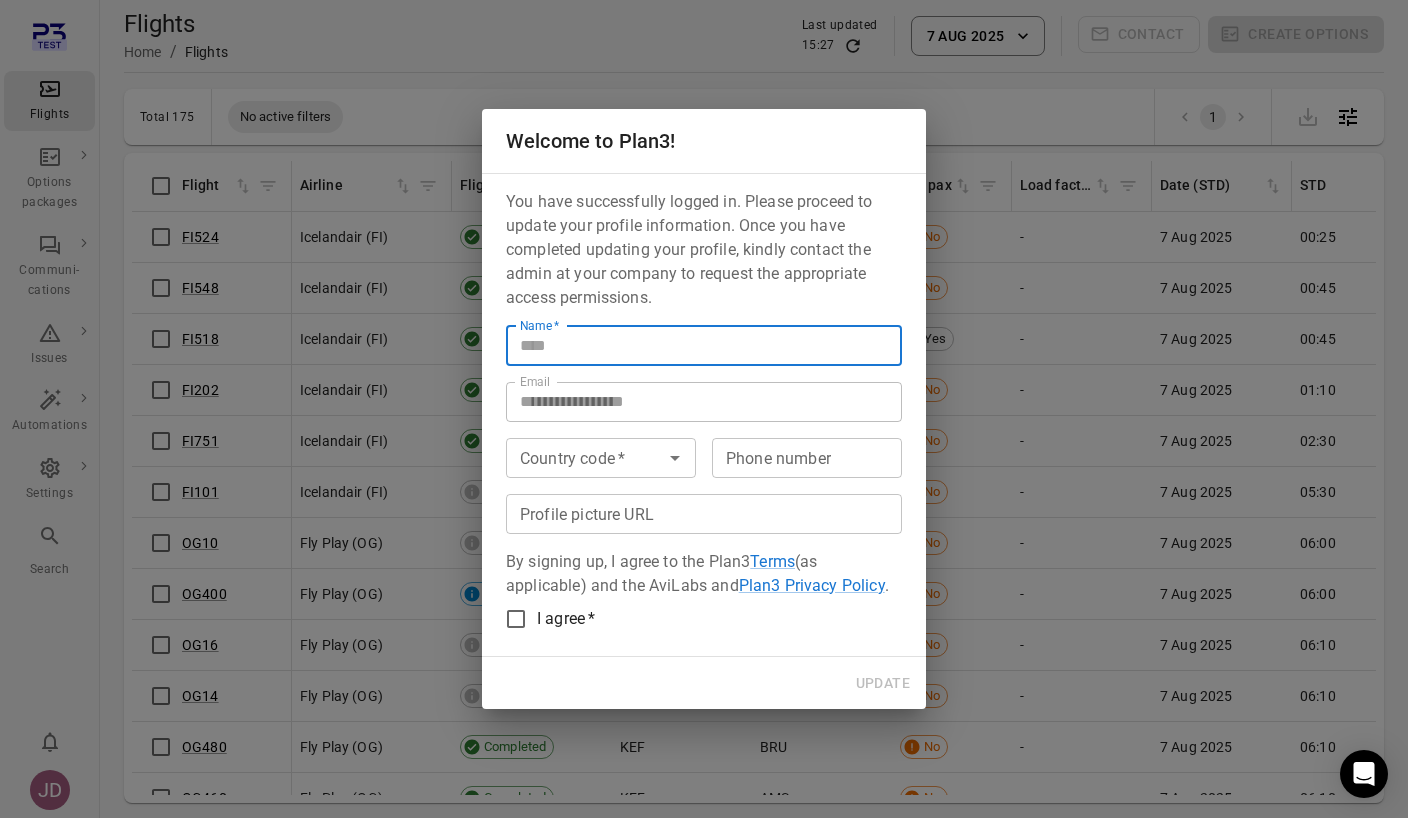 click on "Name   *" at bounding box center (704, 346) 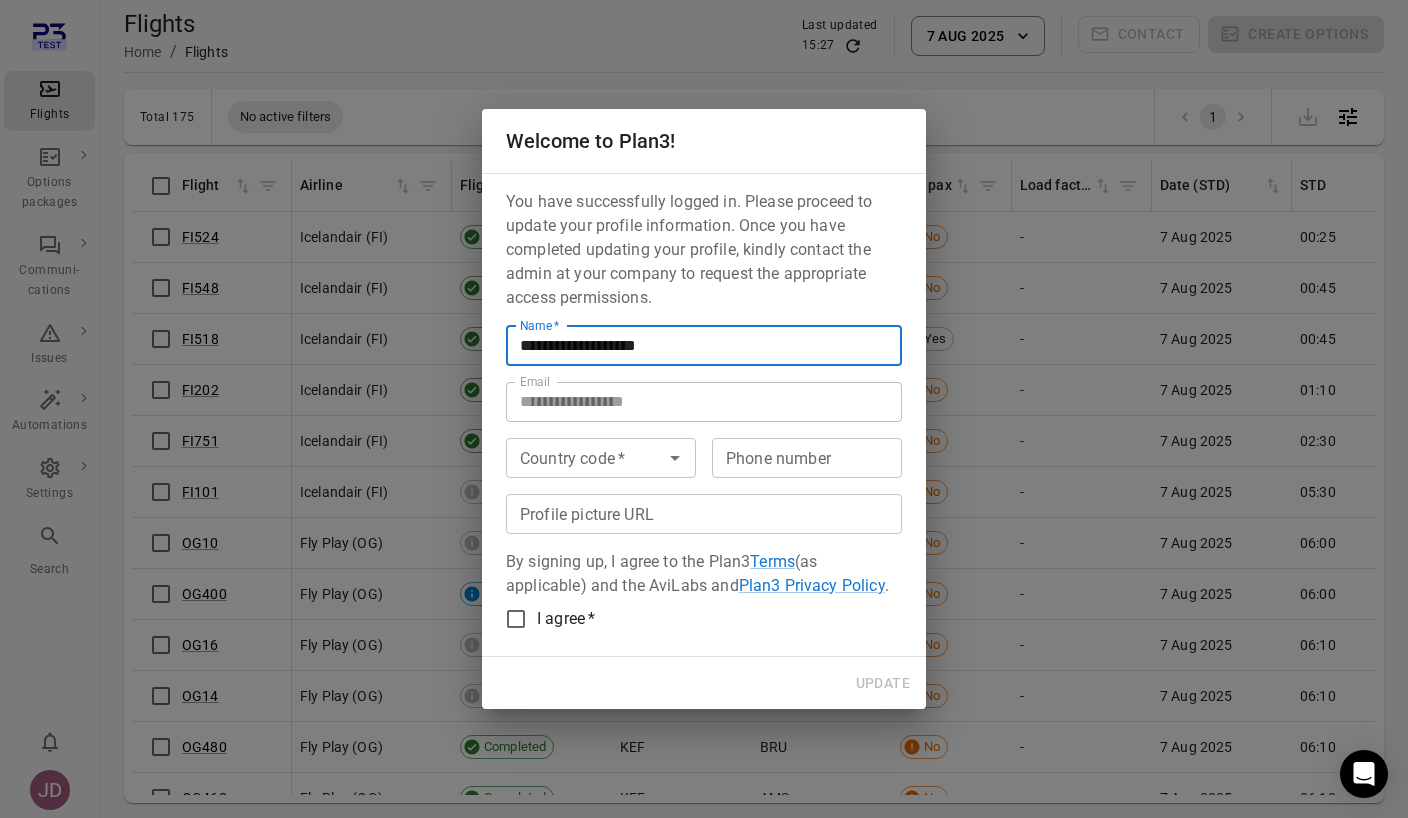 type on "**********" 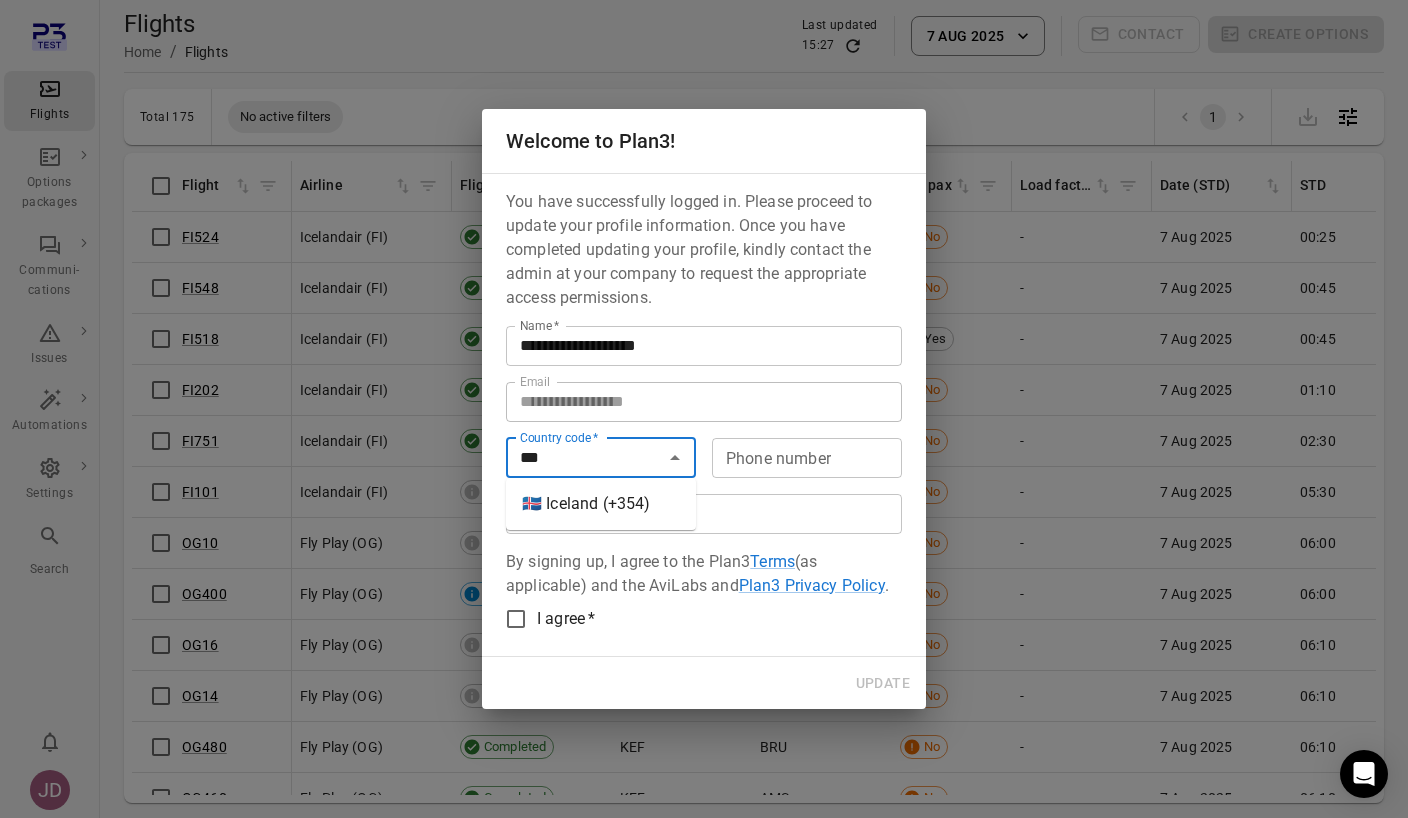 type on "***" 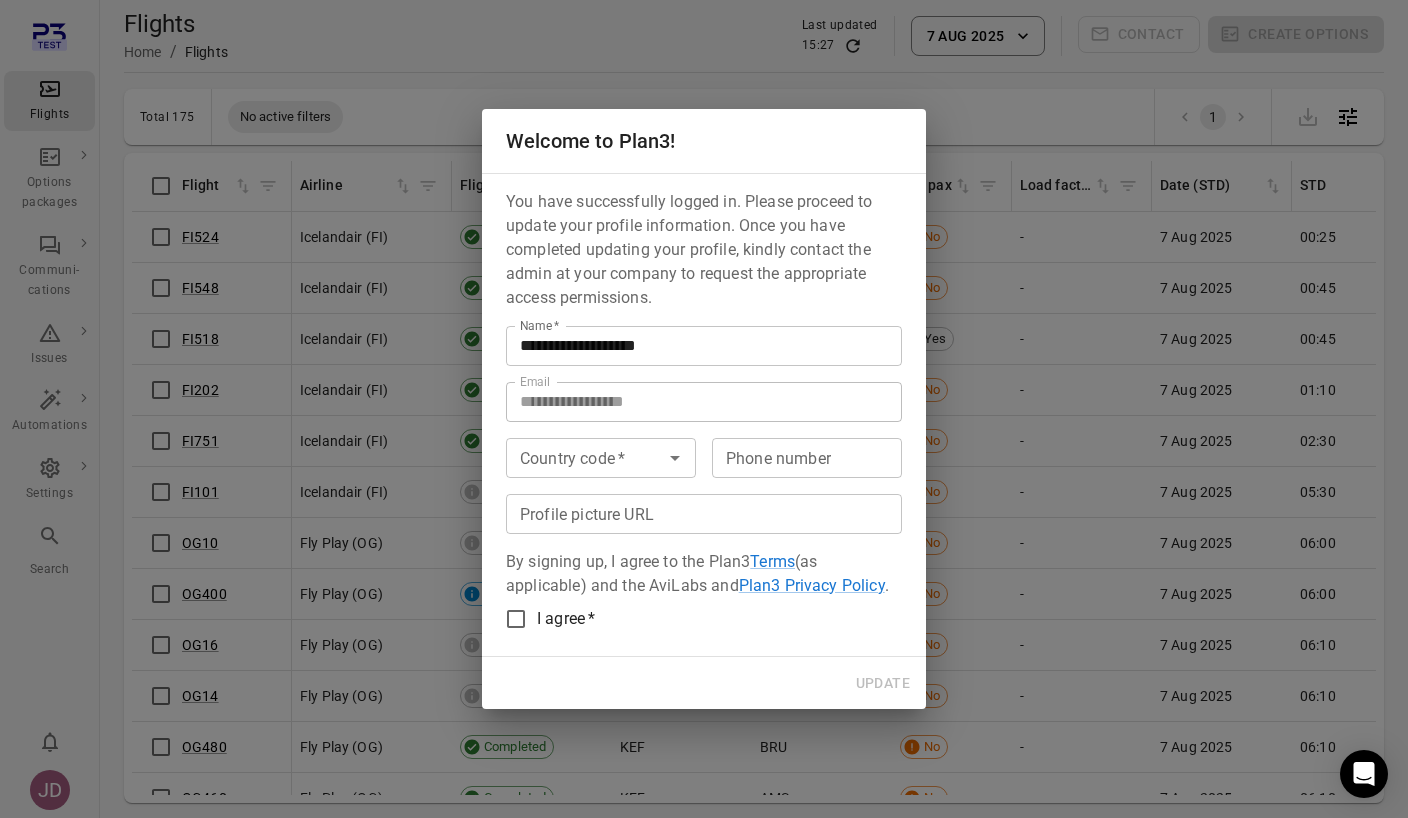 click on "You have successfully logged in. Please proceed to update your profile information. Once you have completed updating your profile, kindly contact the admin at your company to request the appropriate access permissions. Name   * [NAME] Name   * Email * [EMAIL] Email Country code   * [PHONE] Country code   * Phone number * [PHONE] Phone number Profile picture URL Profile picture URL By signing up, I agree to the Plan3  Terms  (as applicable) and the AviLabs and  Plan3 Privacy Policy . I agree   *" at bounding box center [704, 415] 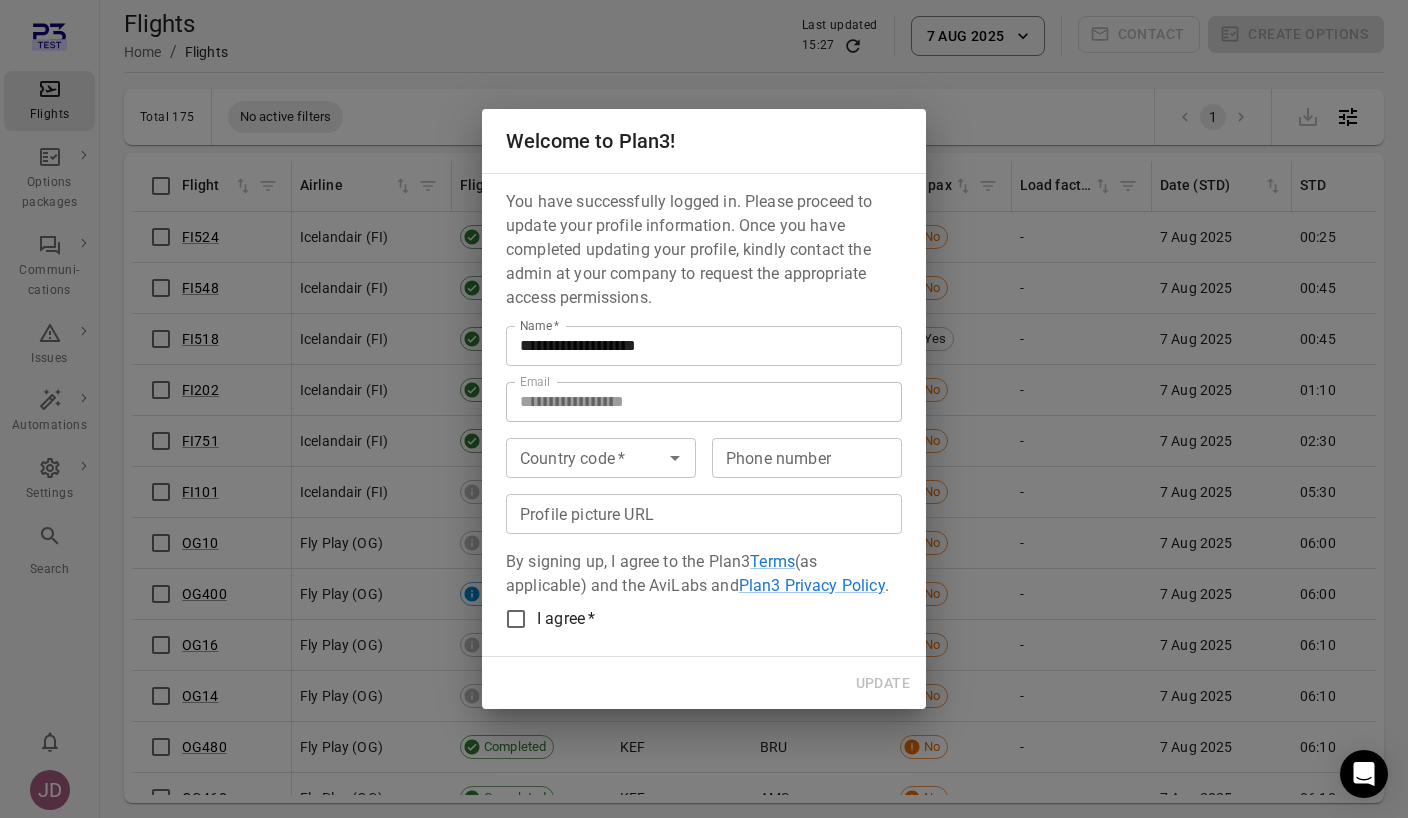 click on "Country code   *" at bounding box center (601, 458) 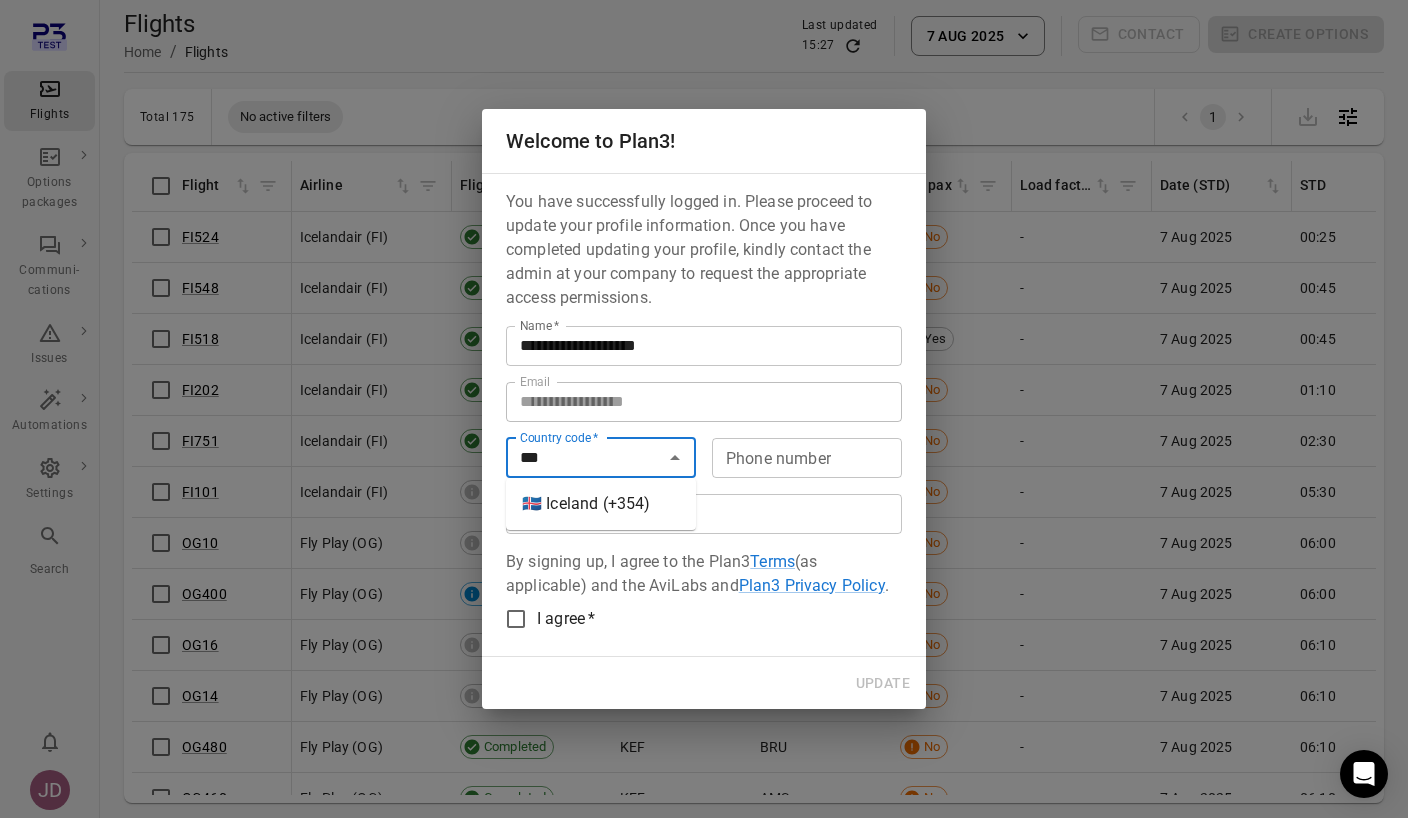 click on "🇮🇸 Iceland (+354)" at bounding box center [601, 504] 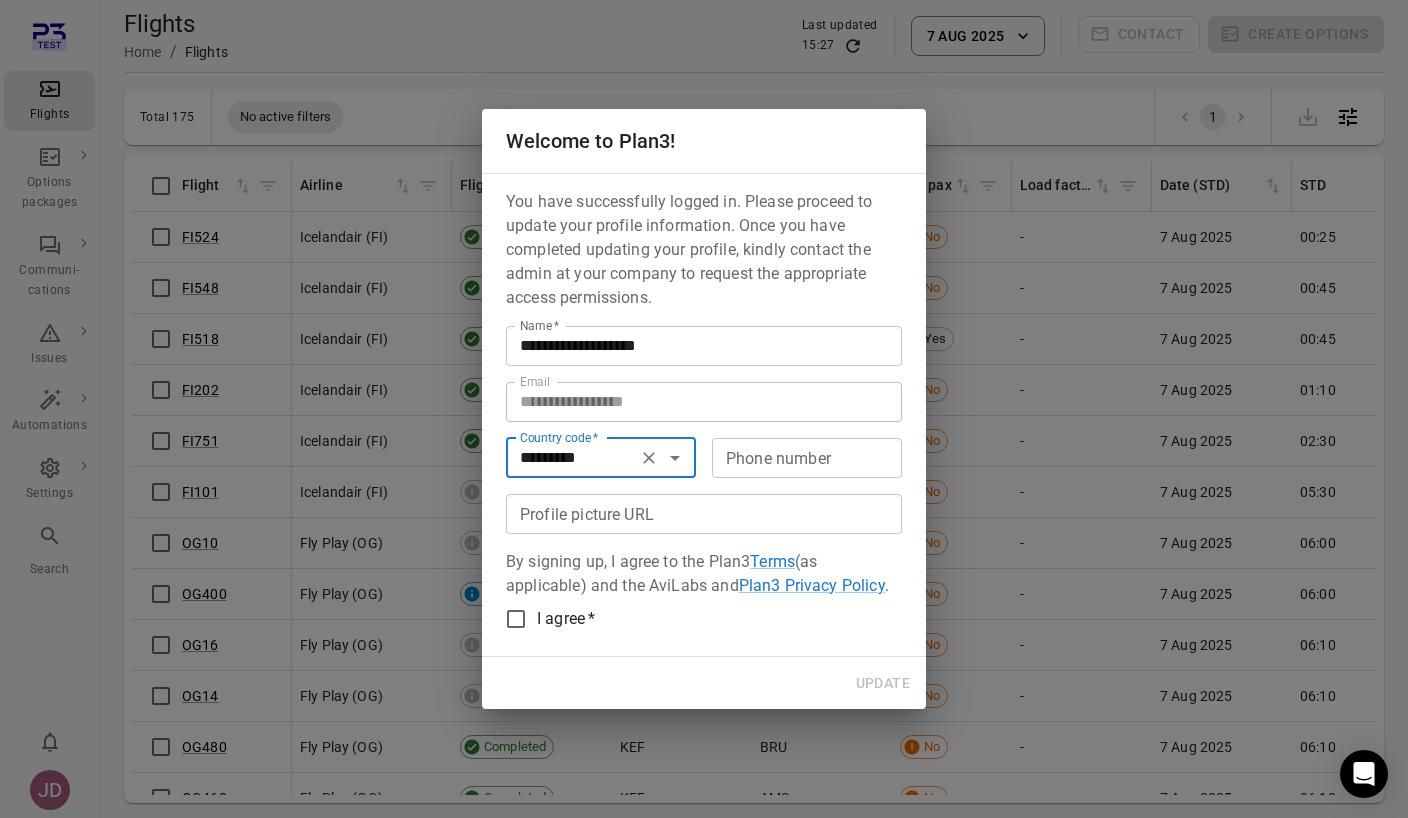 type on "*********" 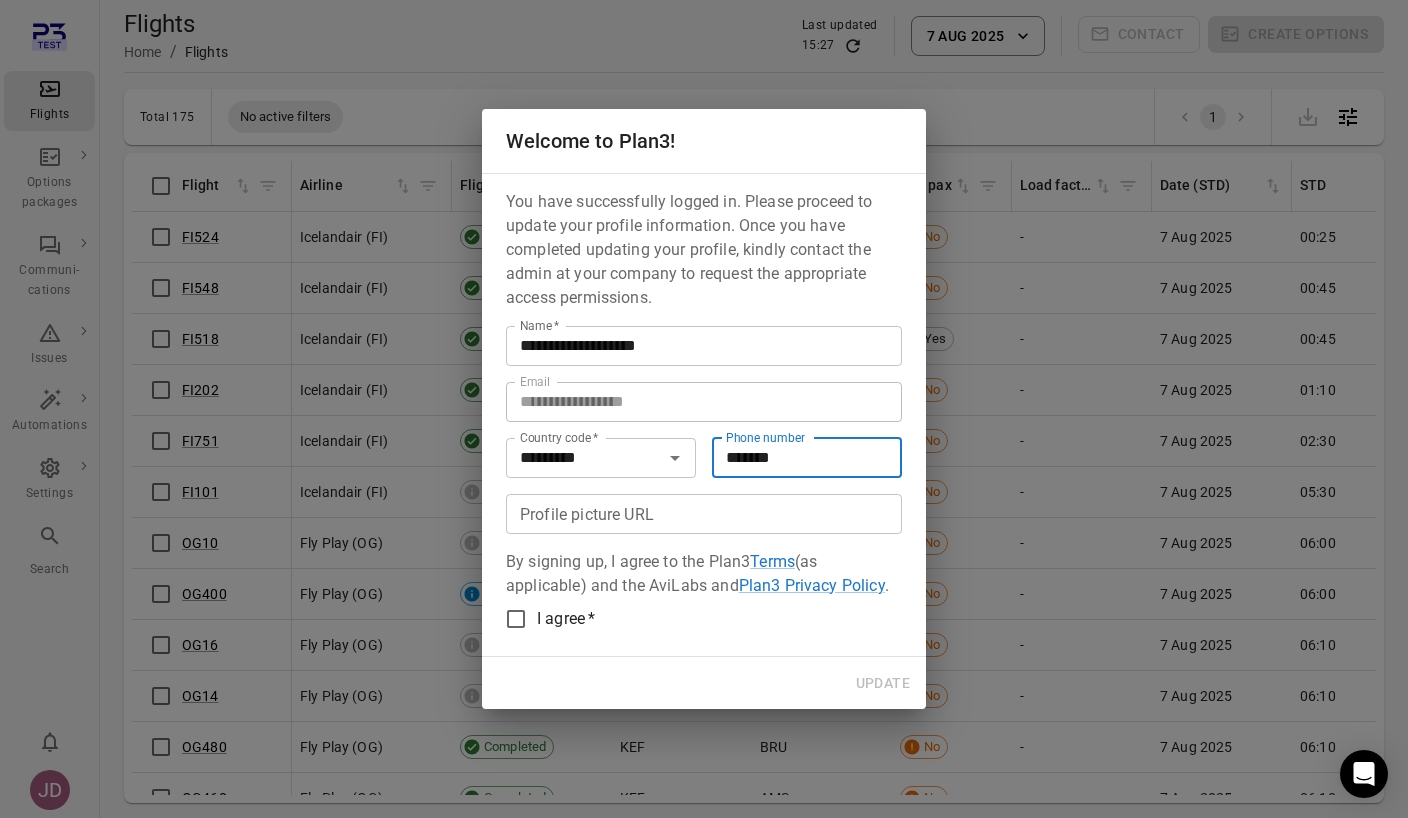 type on "*******" 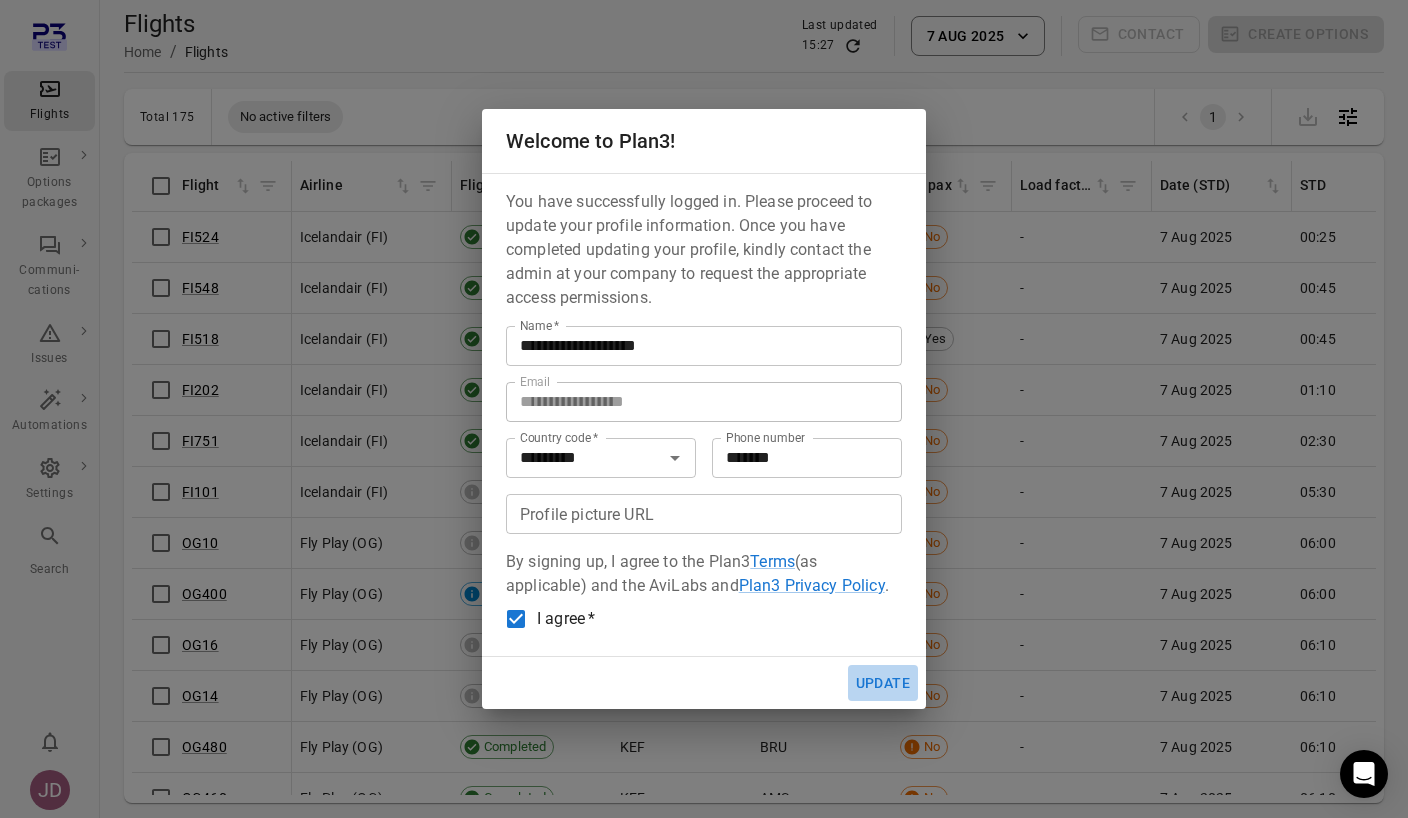 click on "Update" at bounding box center (883, 683) 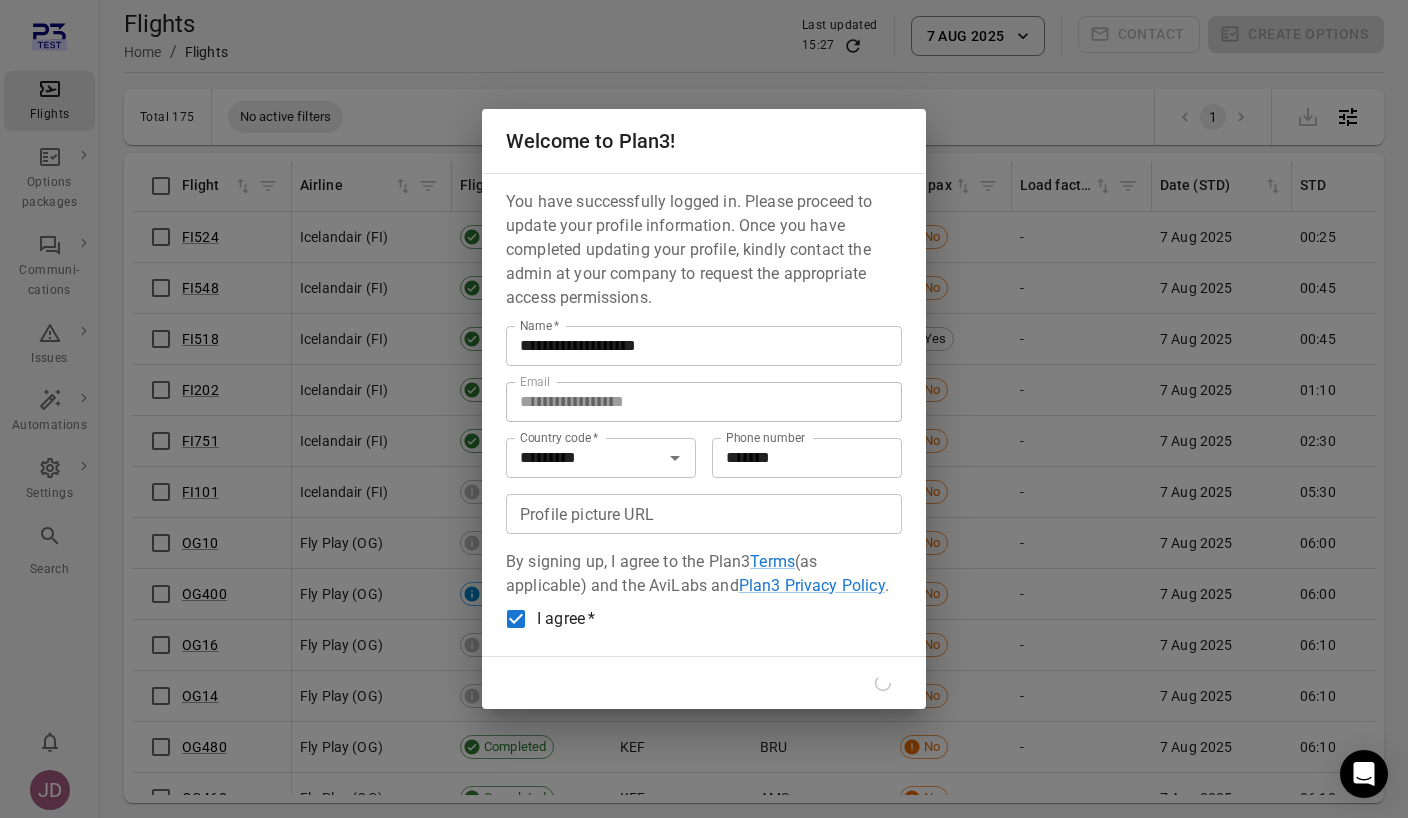 type 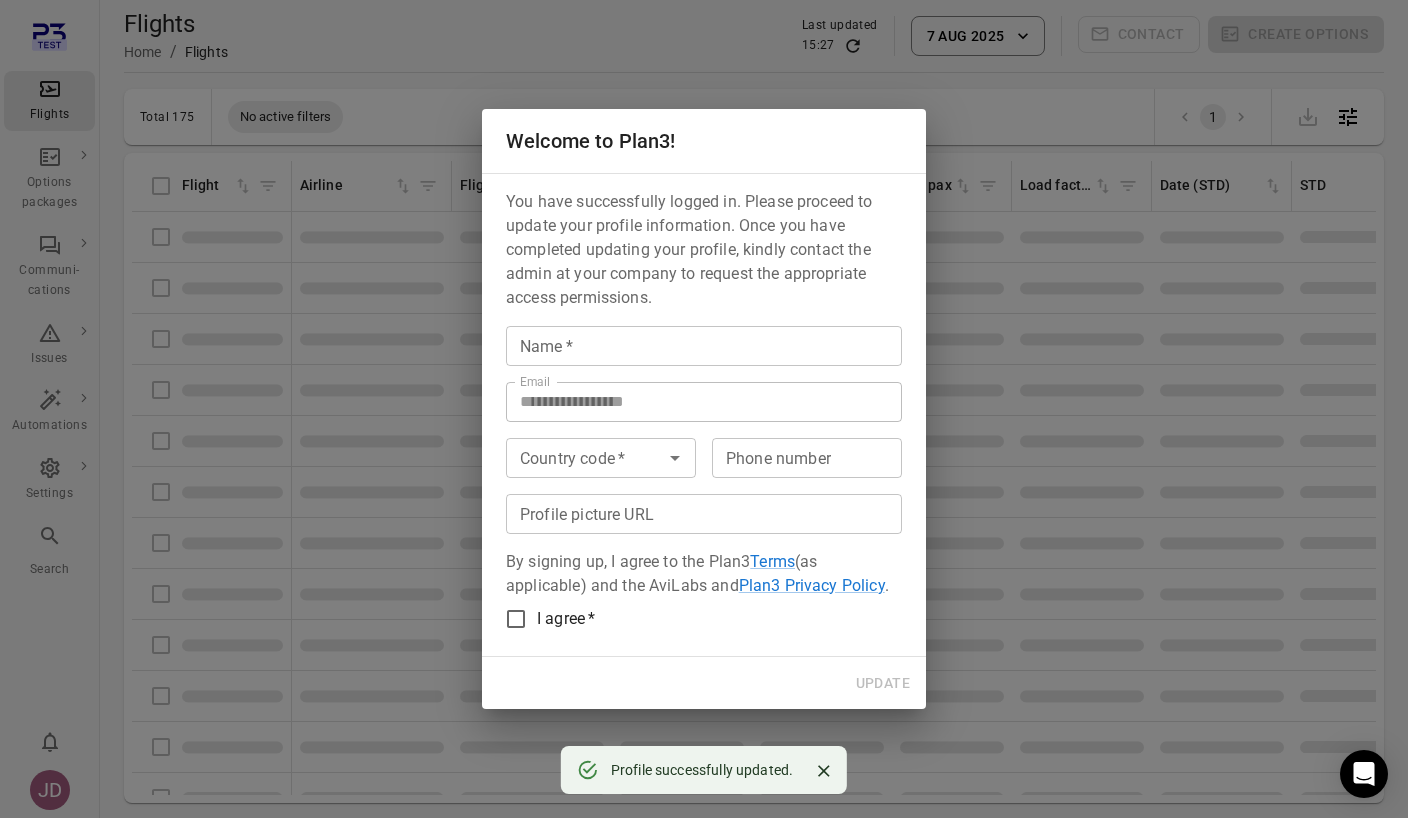 type on "**********" 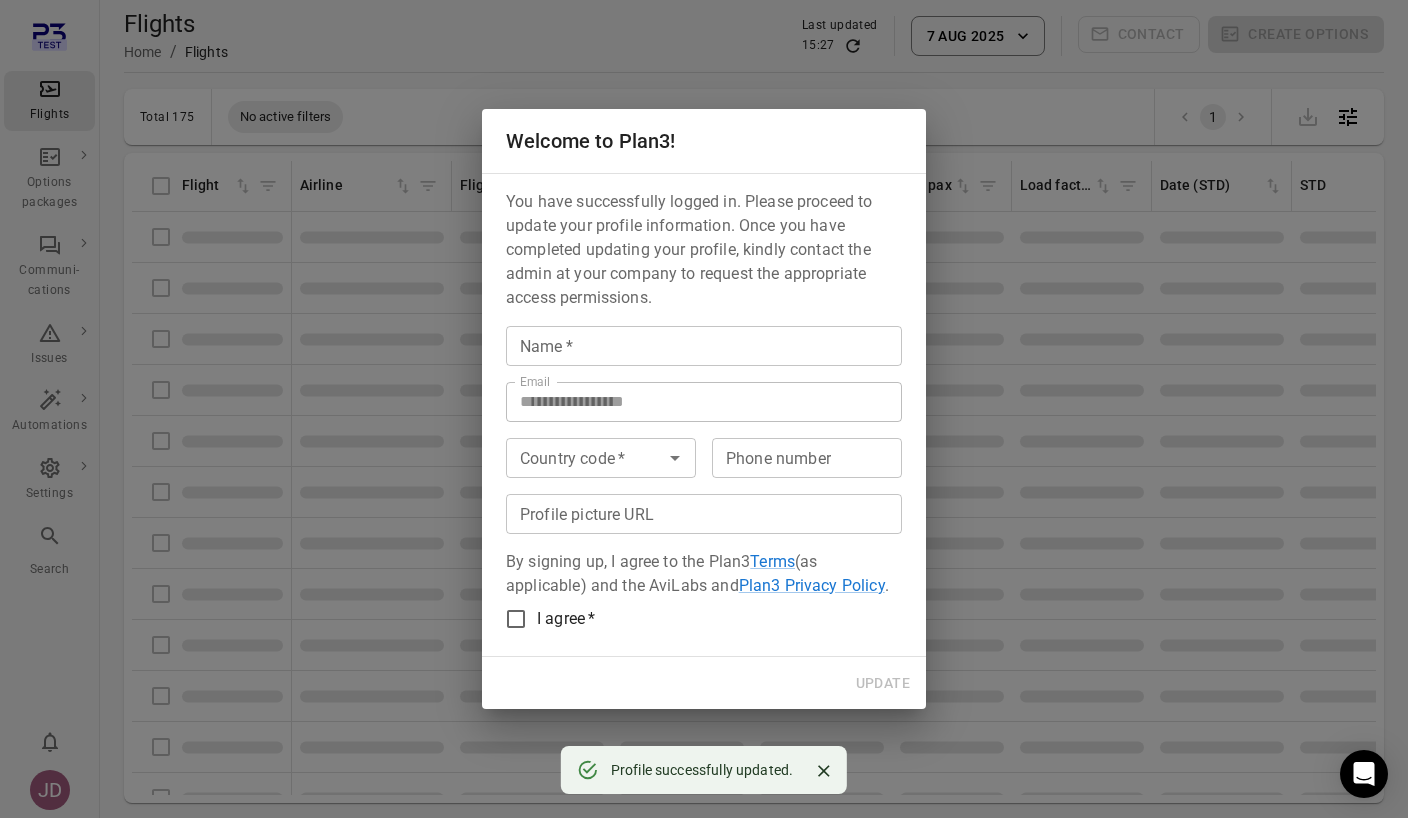 type on "*********" 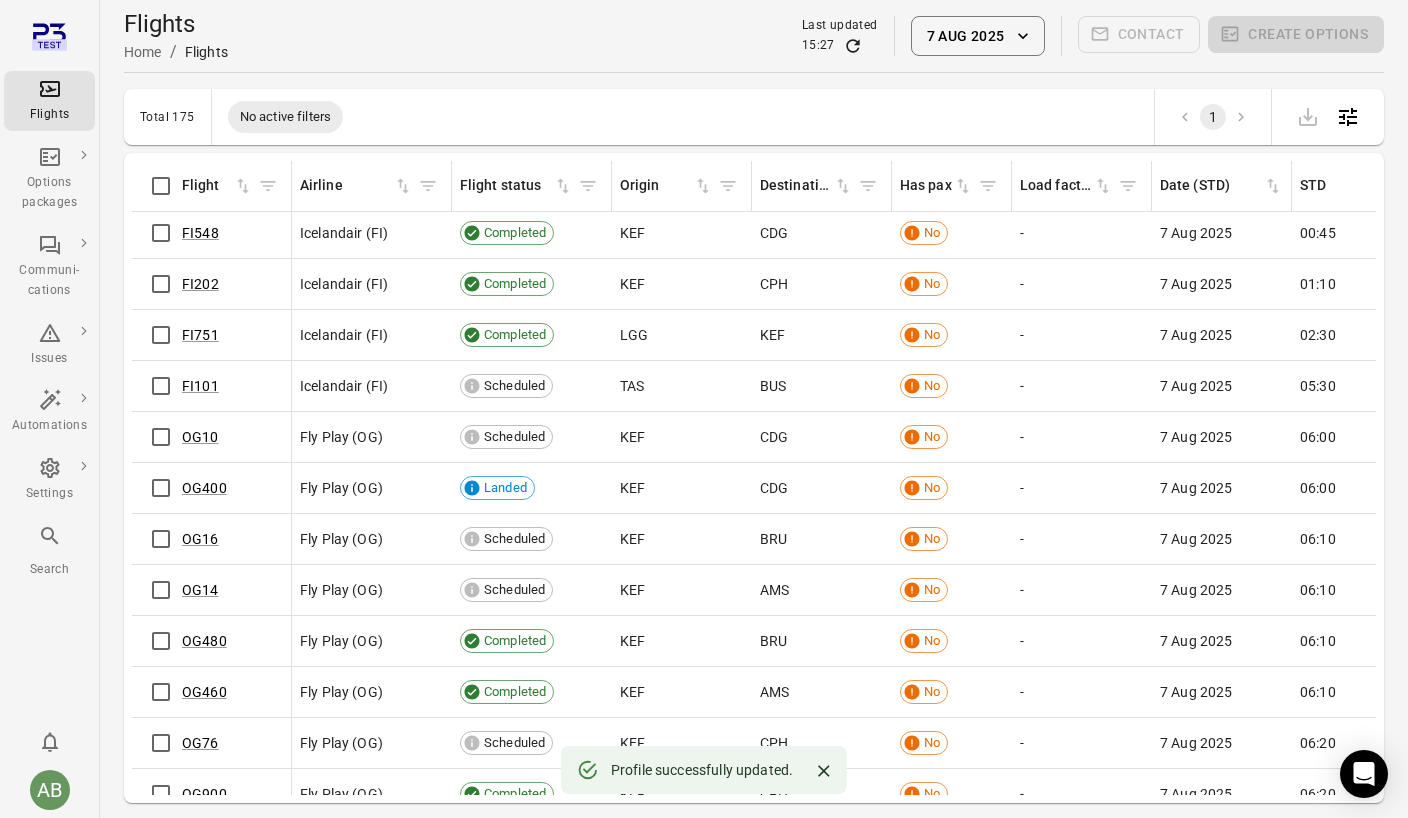 scroll, scrollTop: 107, scrollLeft: 0, axis: vertical 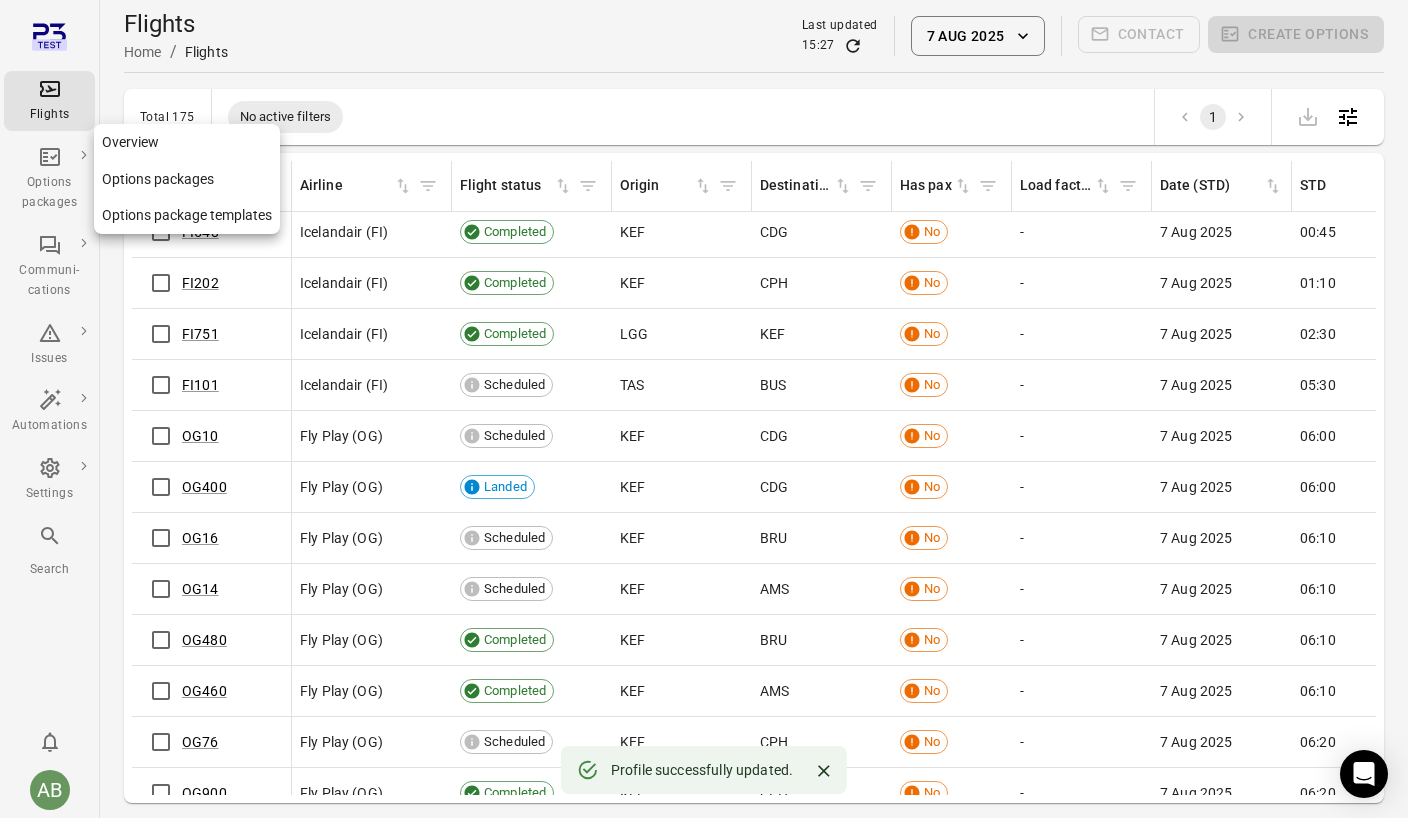 click on "Options packages" at bounding box center (187, 179) 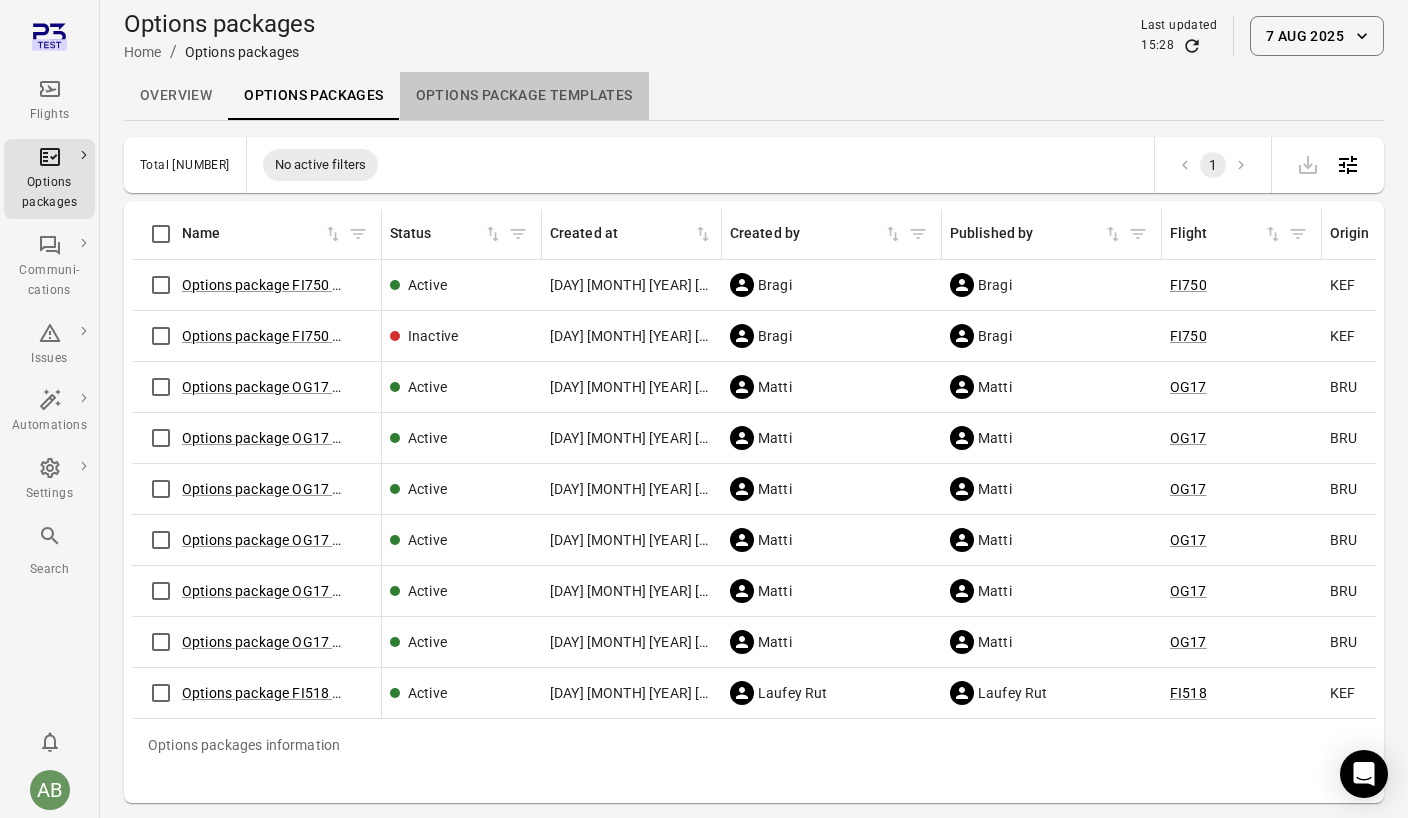 click on "Options package Templates" at bounding box center [524, 96] 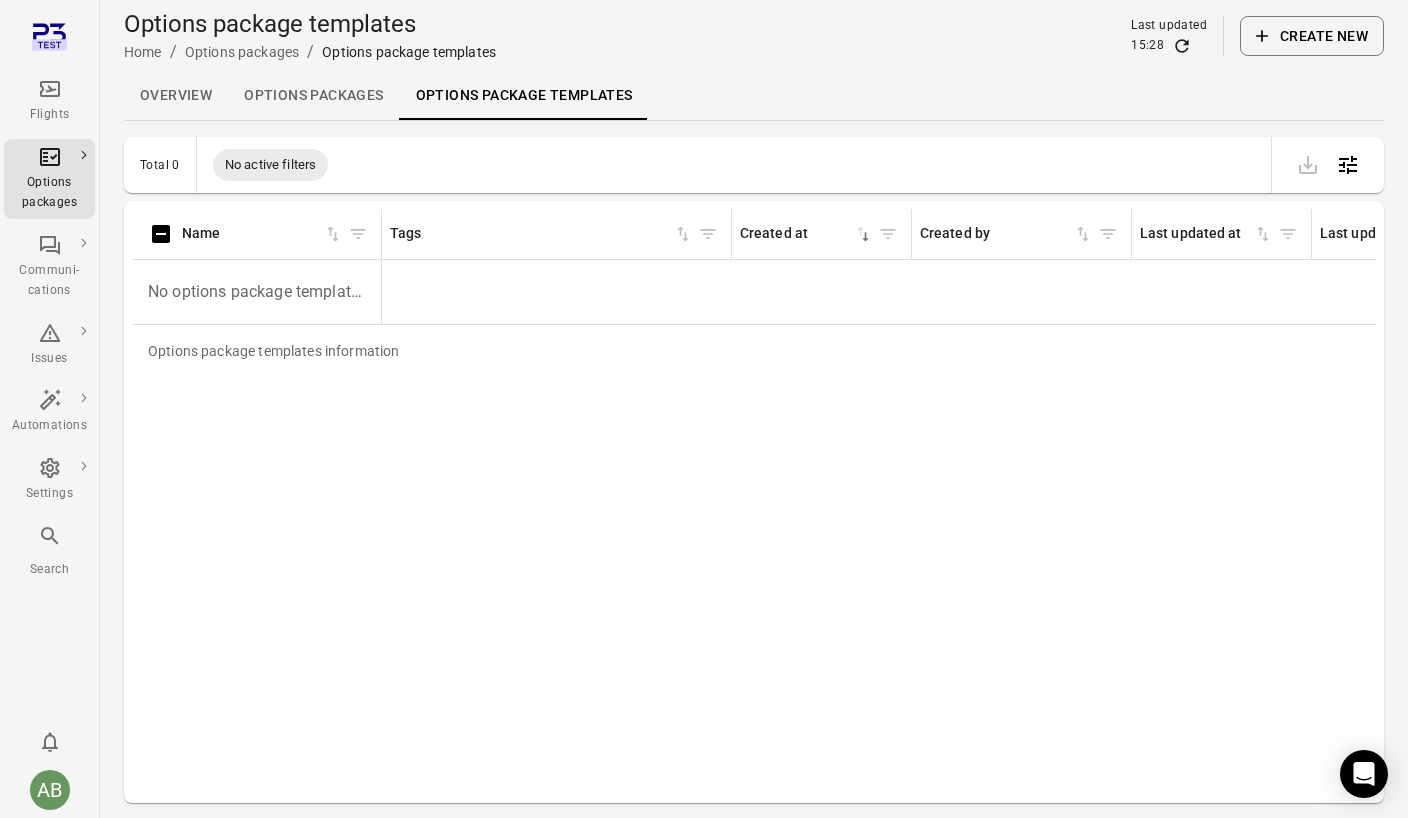 click on "Overview" at bounding box center [176, 96] 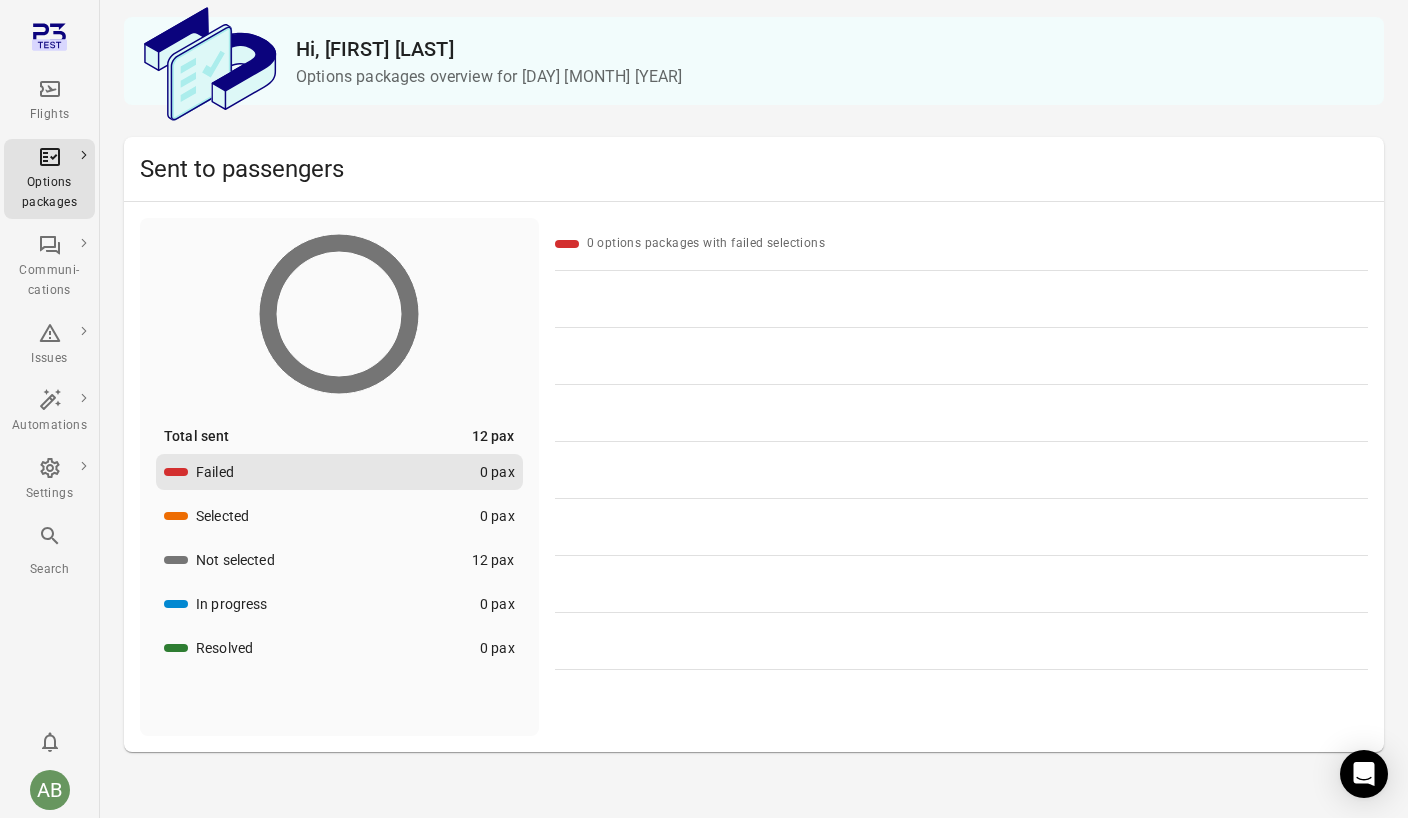 scroll, scrollTop: 142, scrollLeft: 0, axis: vertical 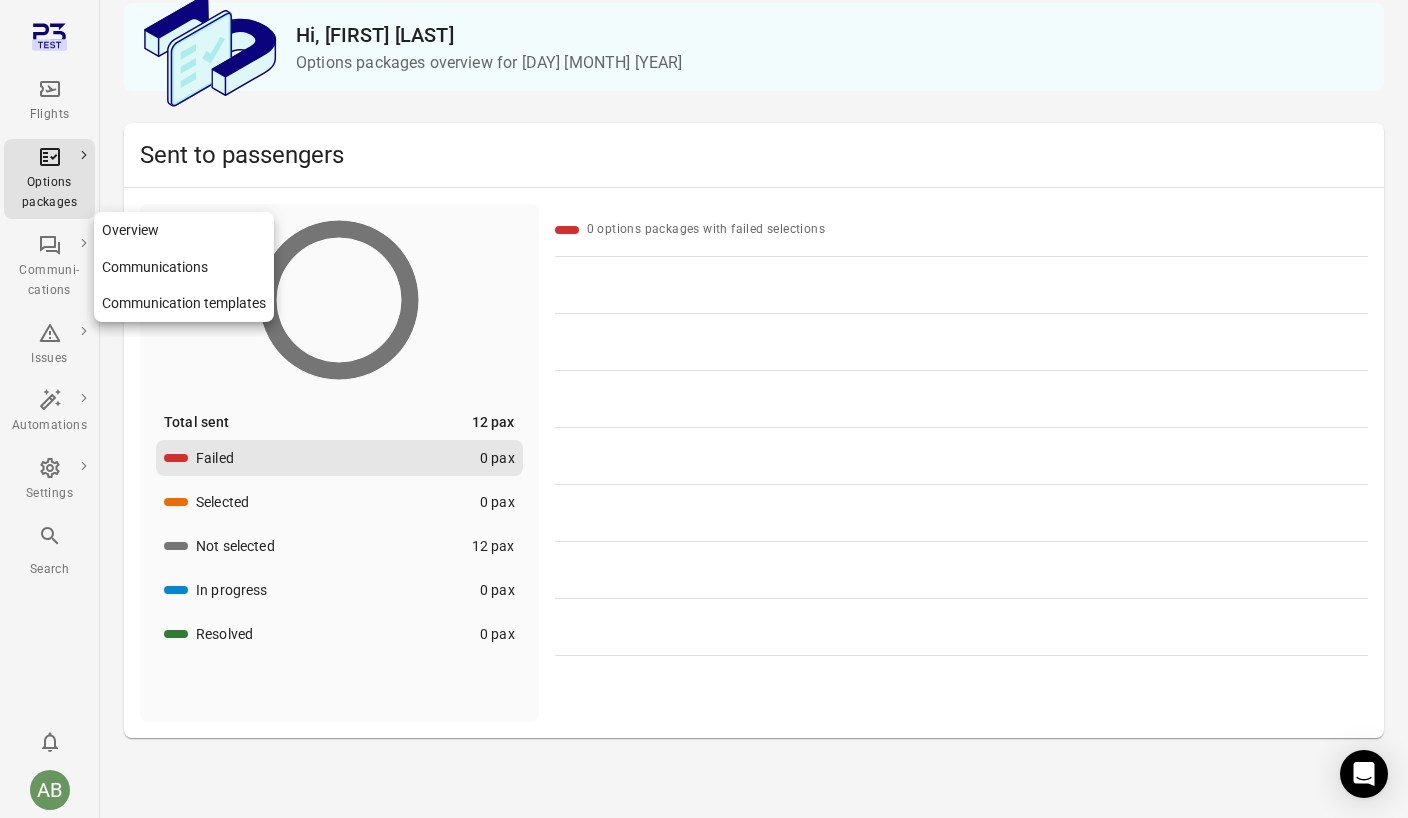 click 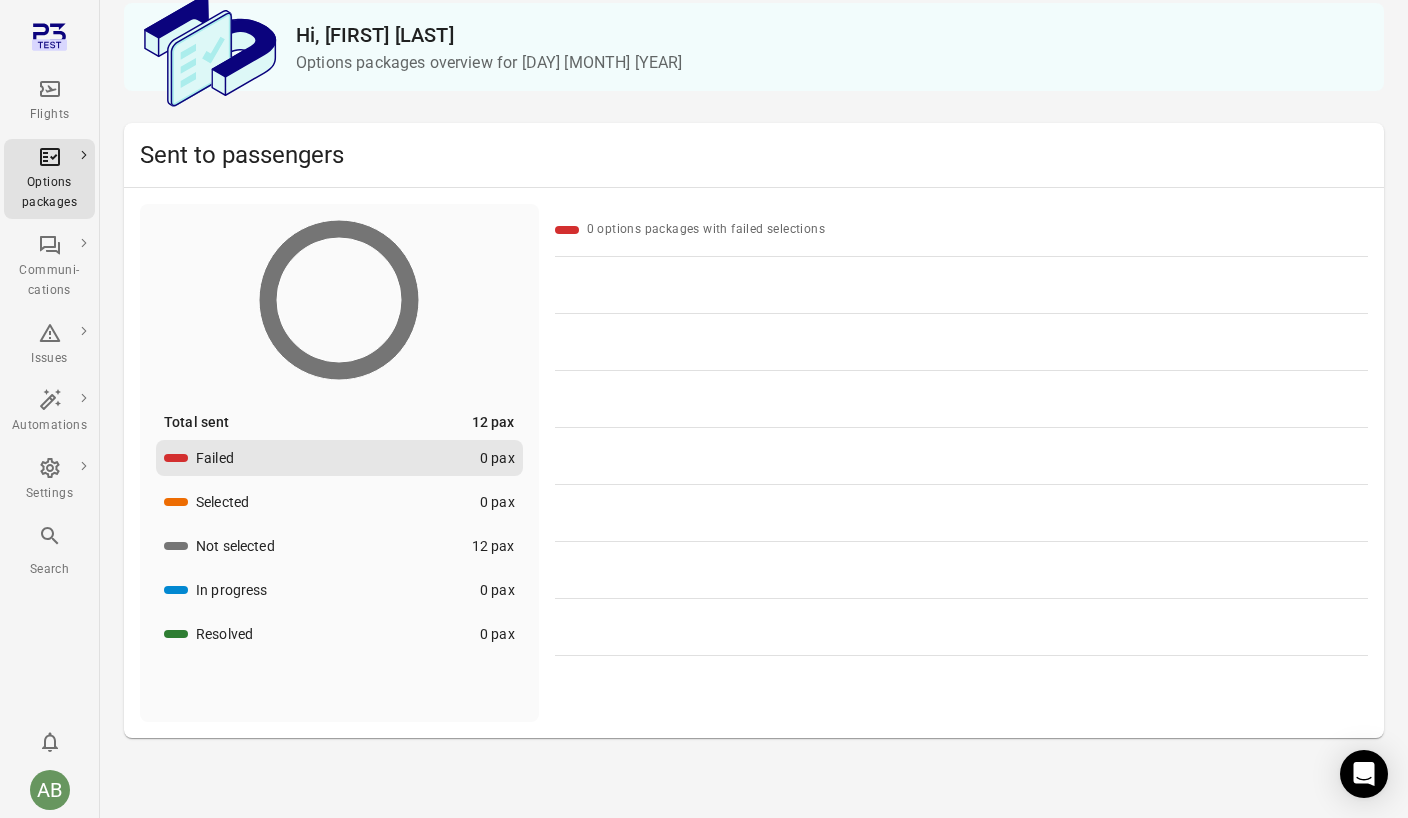 scroll, scrollTop: 0, scrollLeft: 0, axis: both 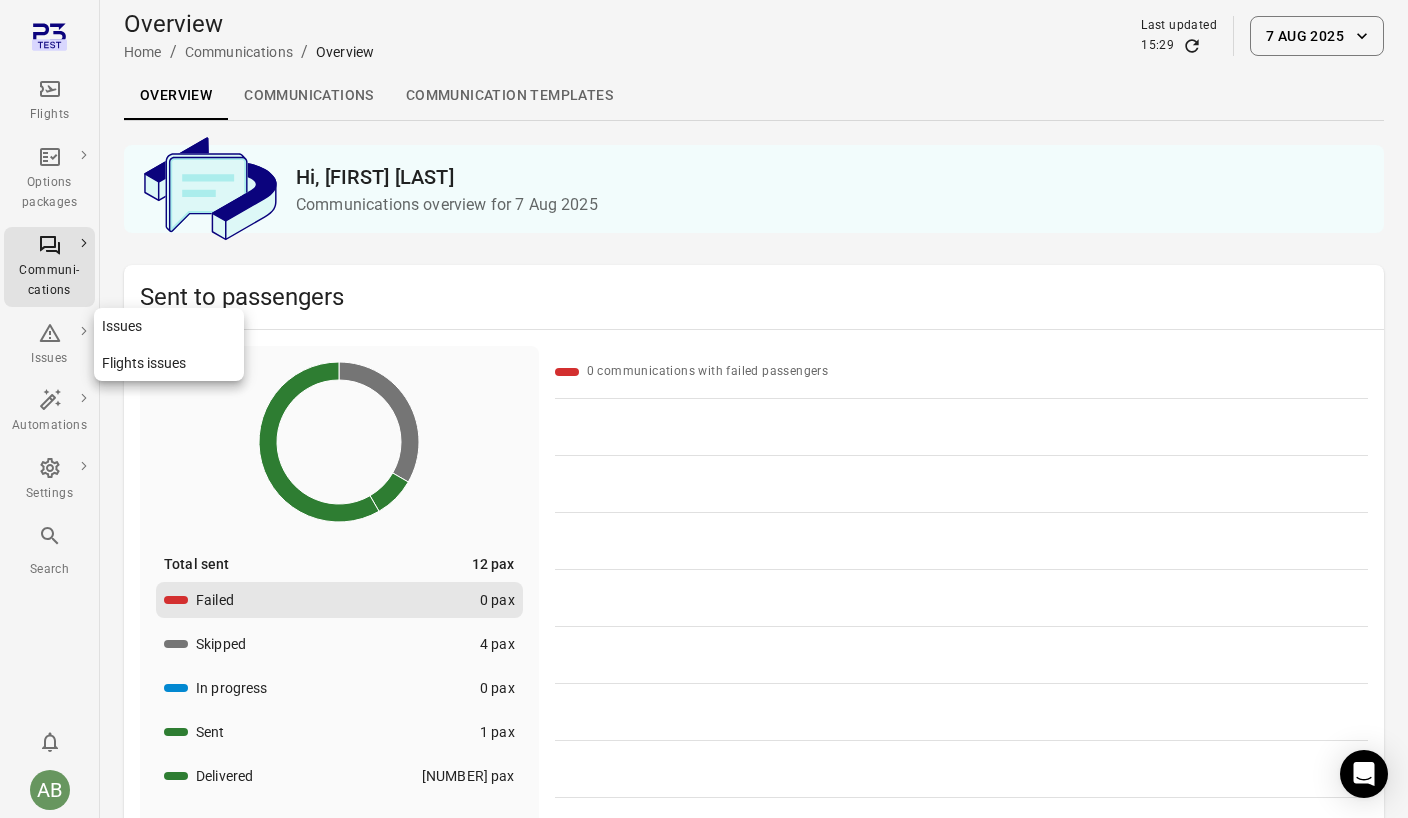 click 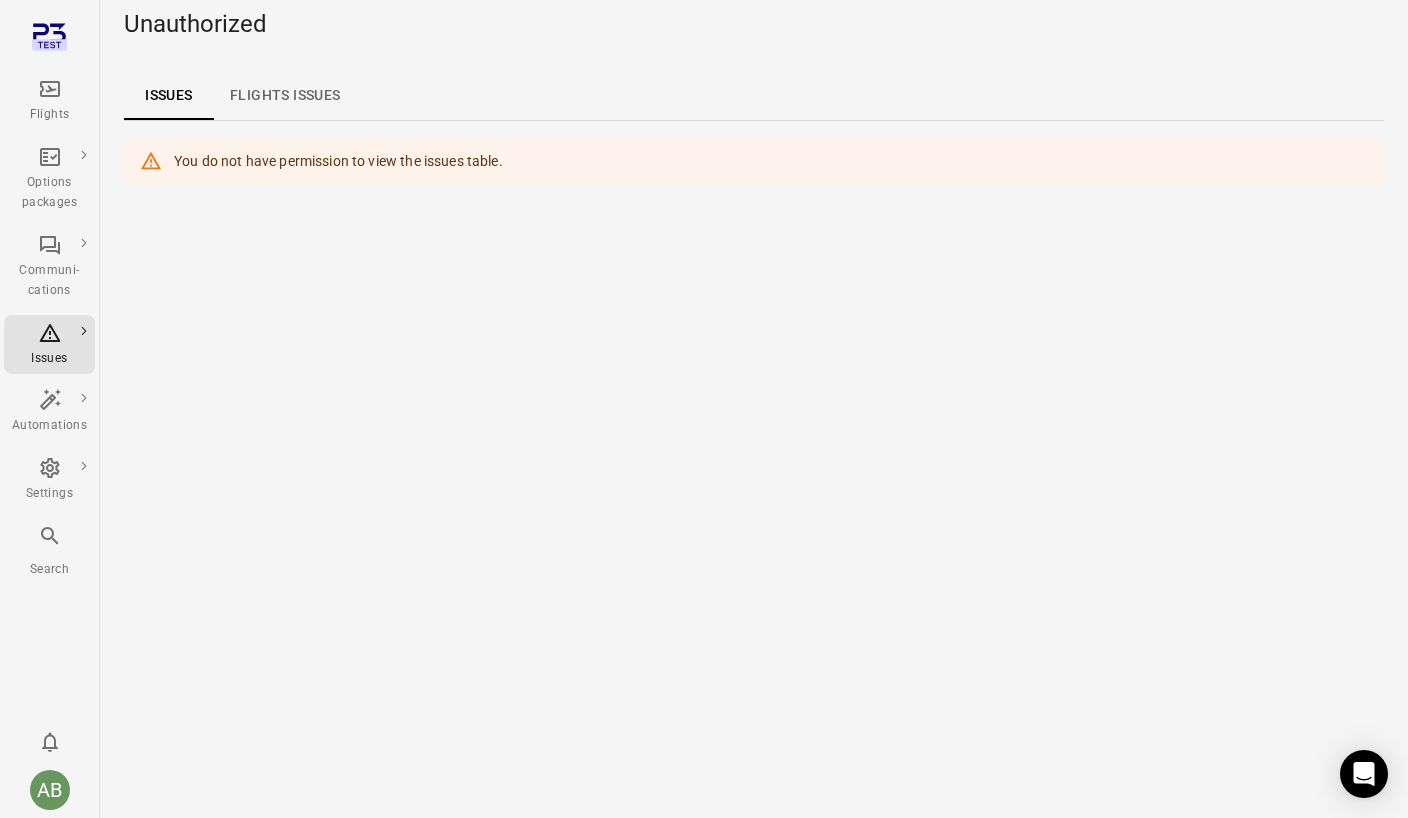 click on "Flights issues" at bounding box center (285, 96) 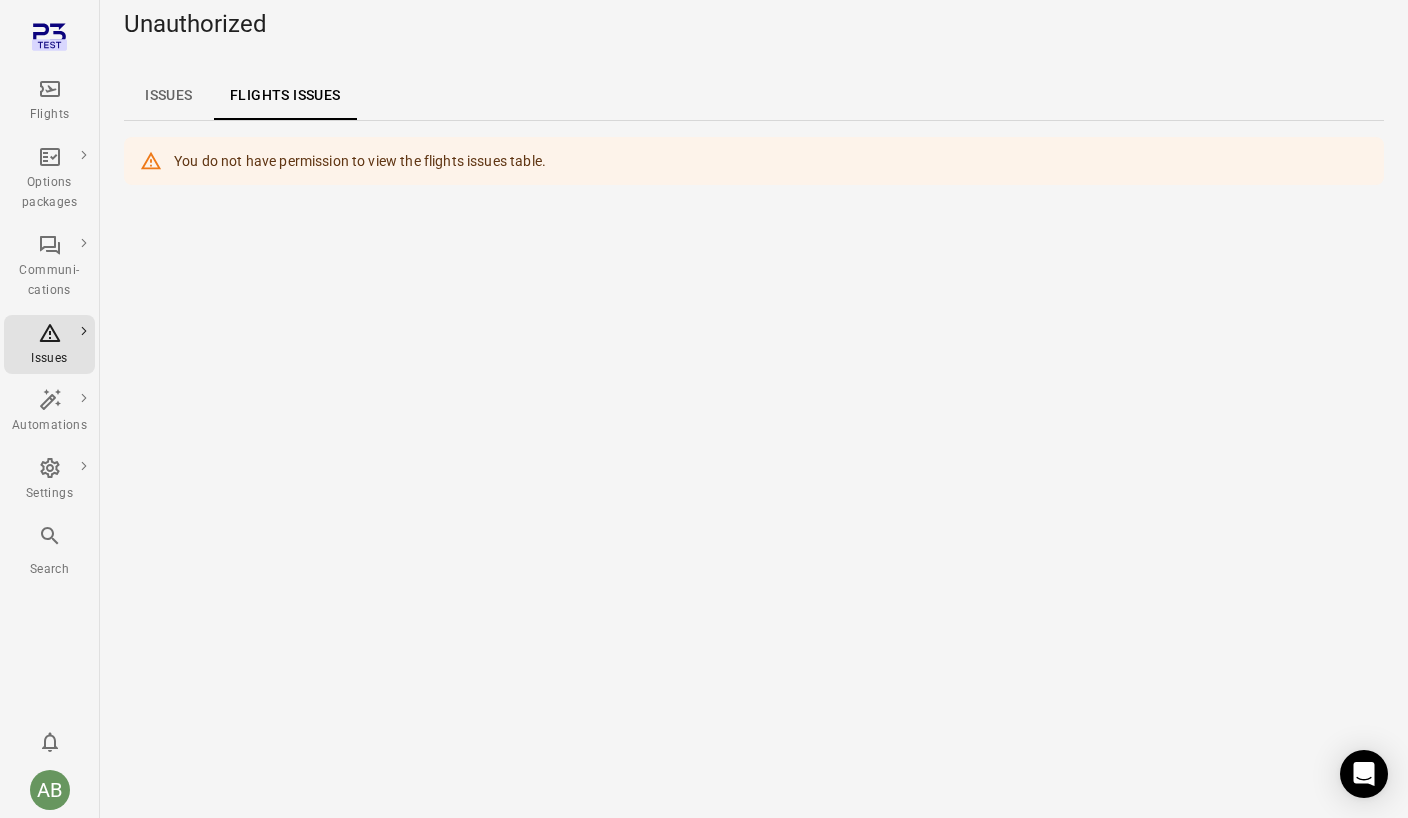 click on "Flights" at bounding box center [49, 101] 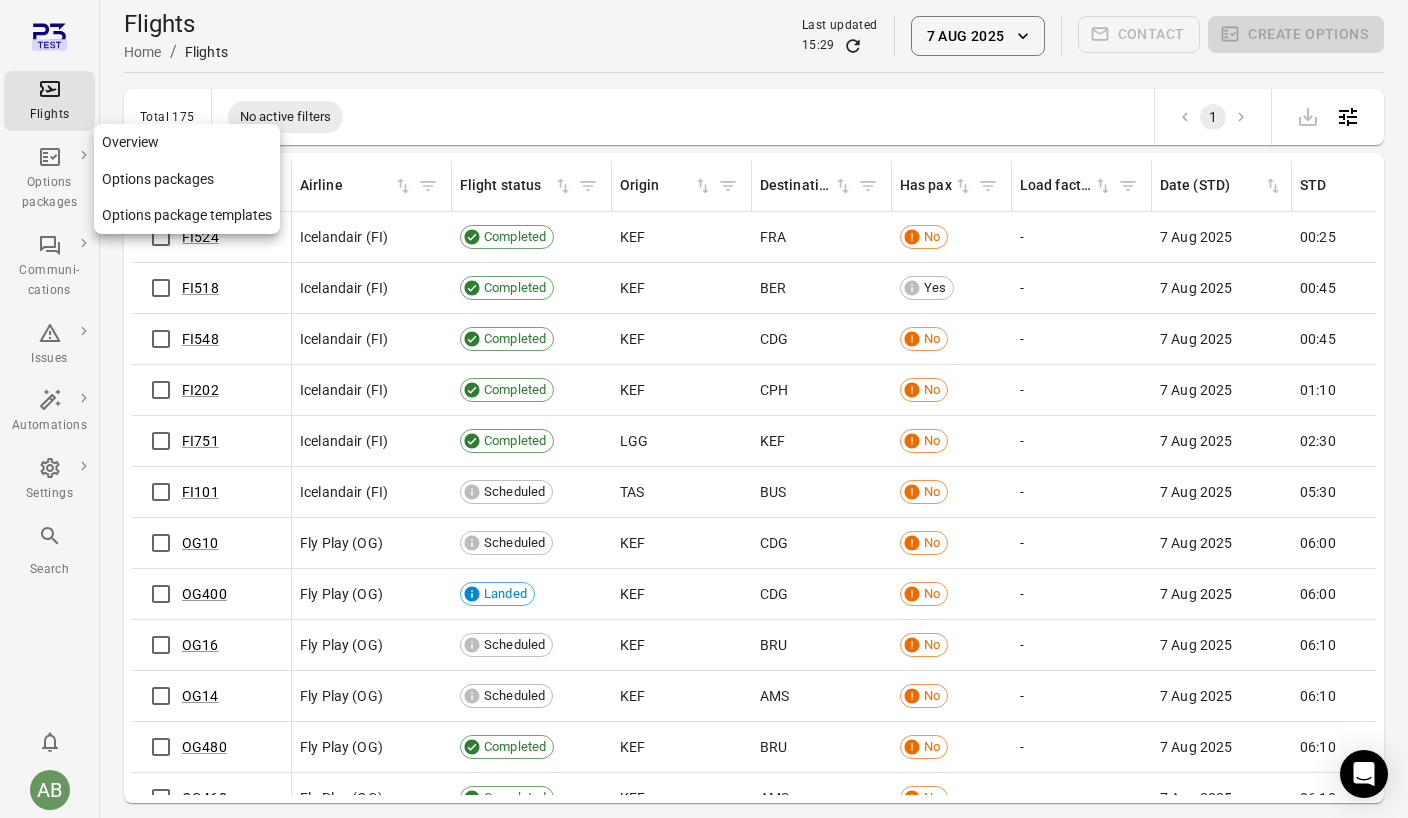 click on "Options packages" at bounding box center (49, 179) 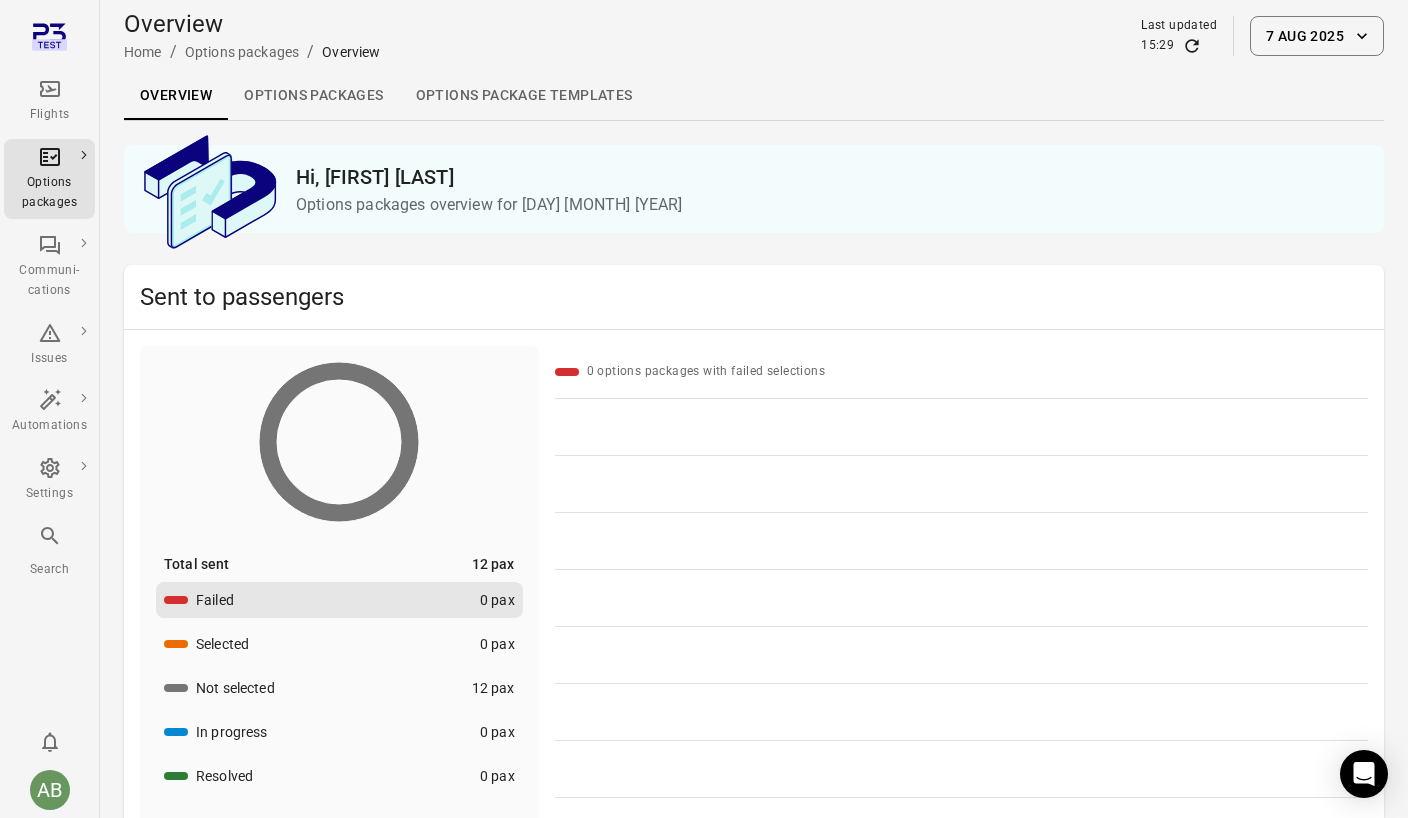 click 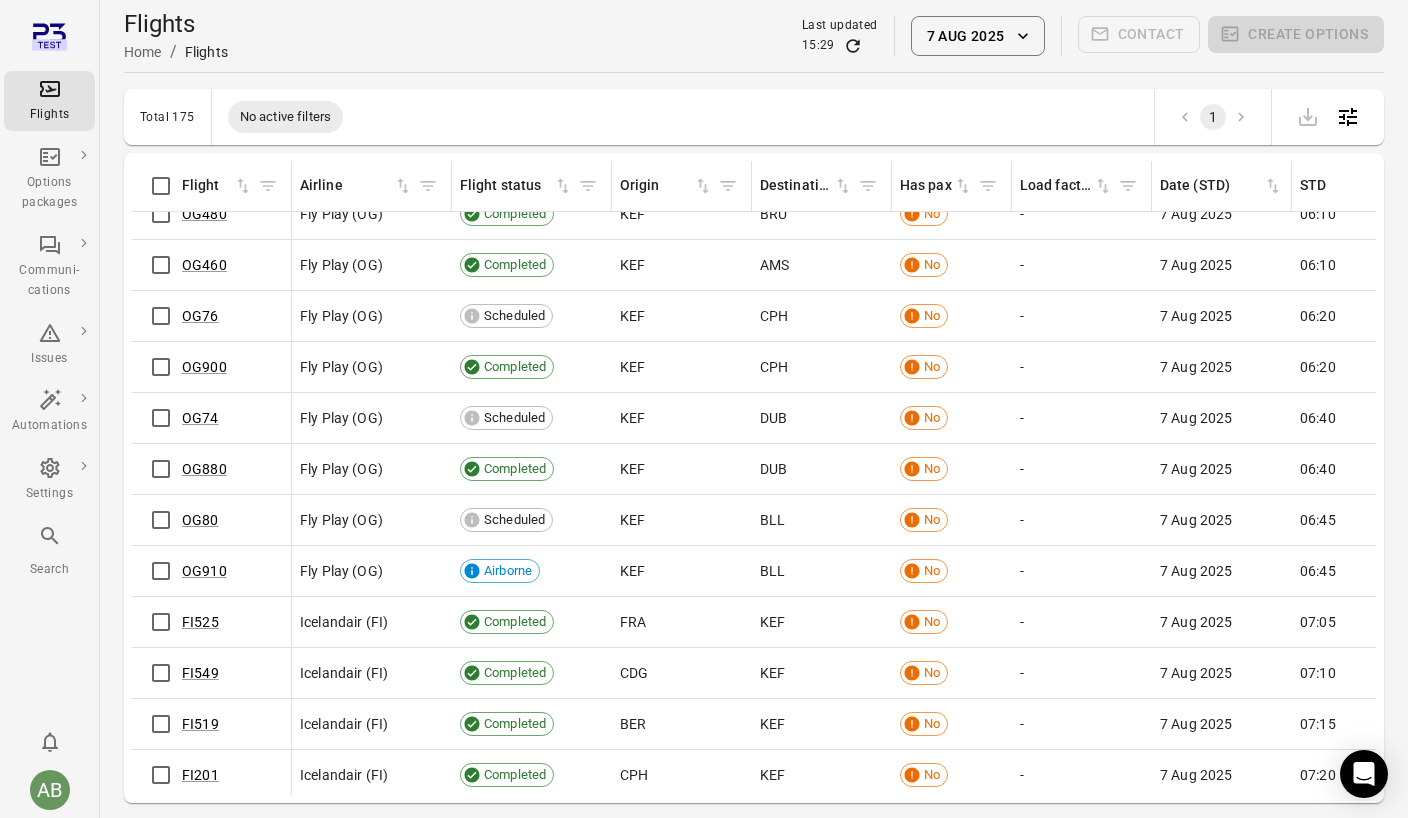 scroll, scrollTop: 525, scrollLeft: 0, axis: vertical 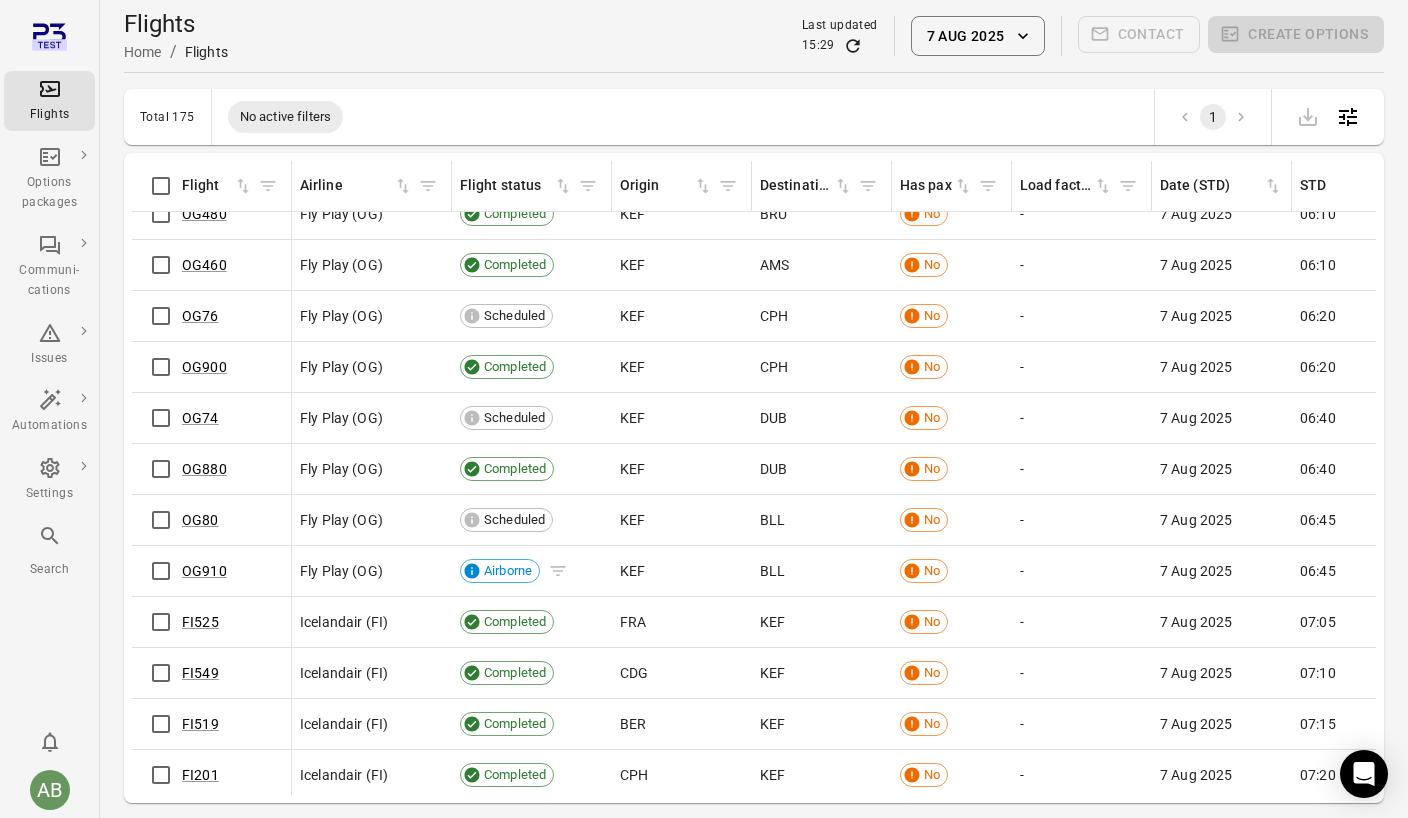 click on "Airborne" at bounding box center (508, 571) 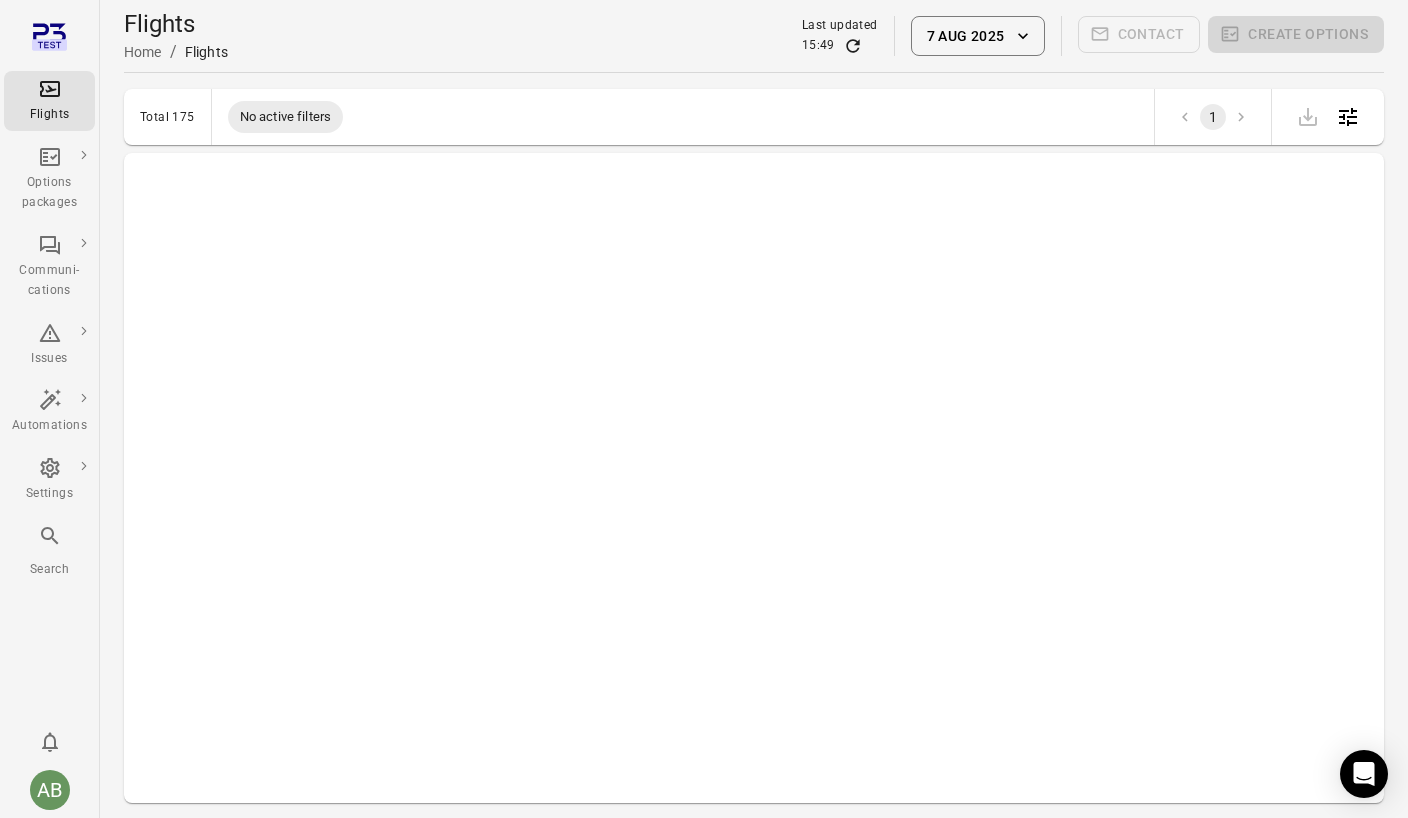 scroll, scrollTop: 0, scrollLeft: 0, axis: both 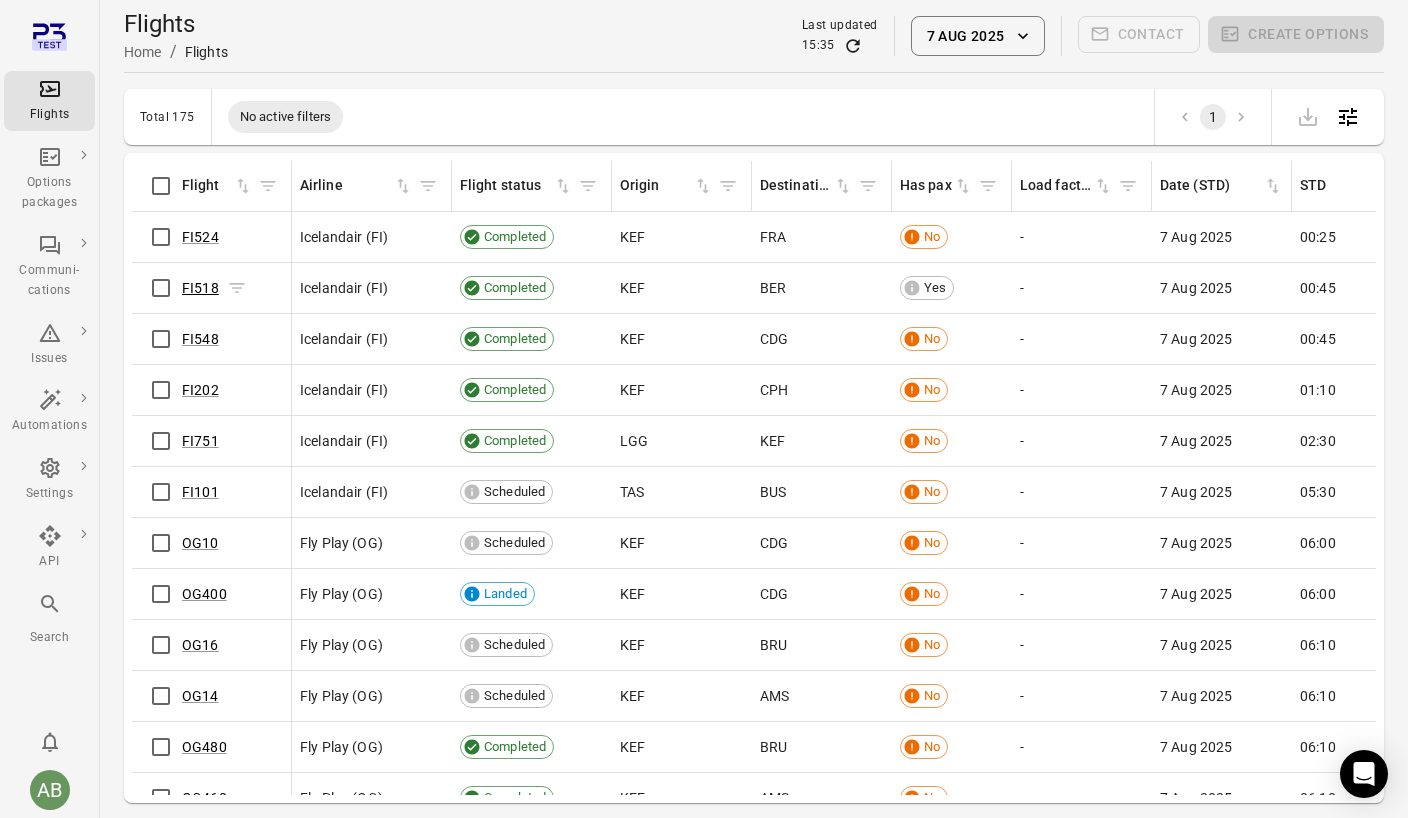 click on "FI518" at bounding box center [200, 288] 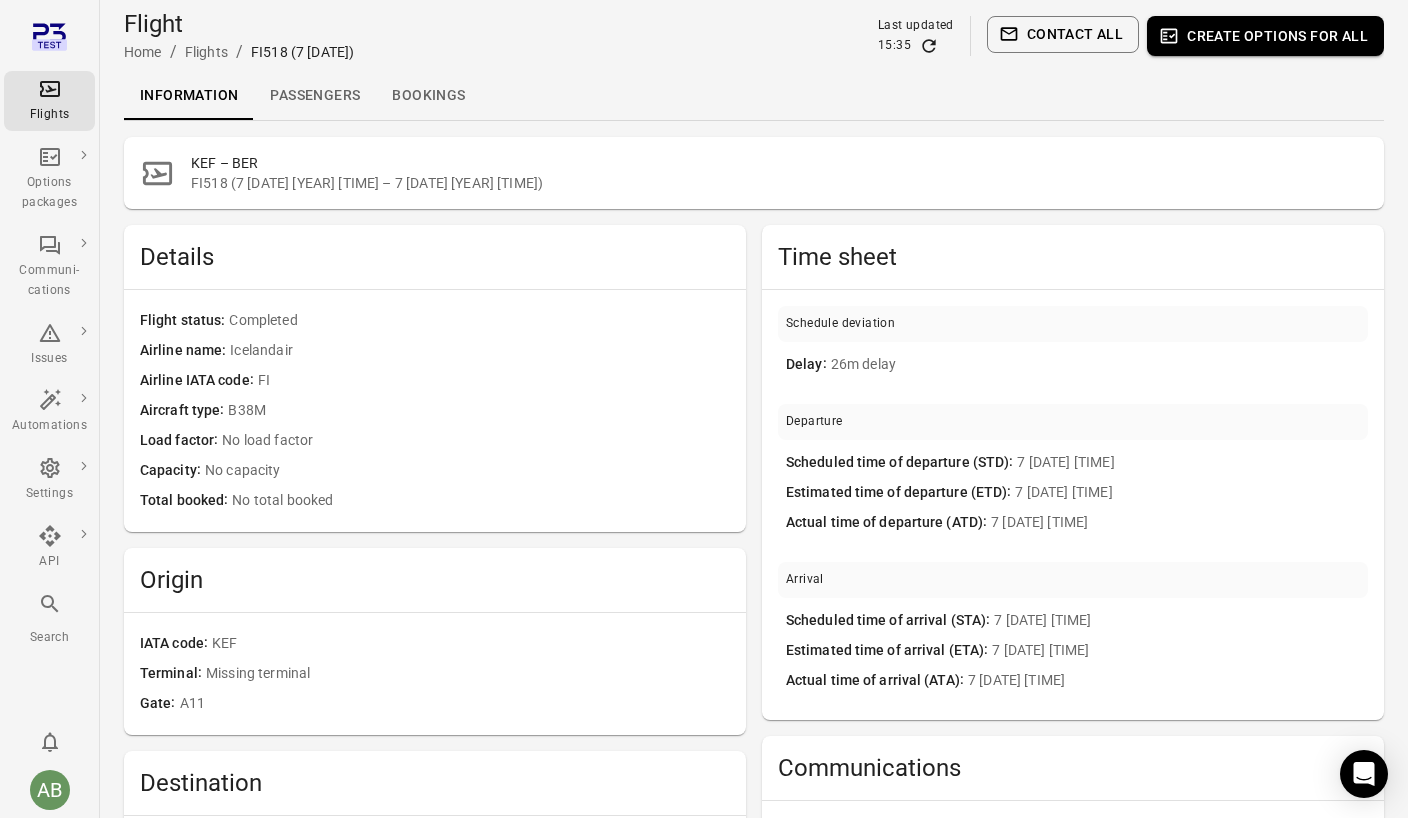 click on "Bookings" at bounding box center (428, 96) 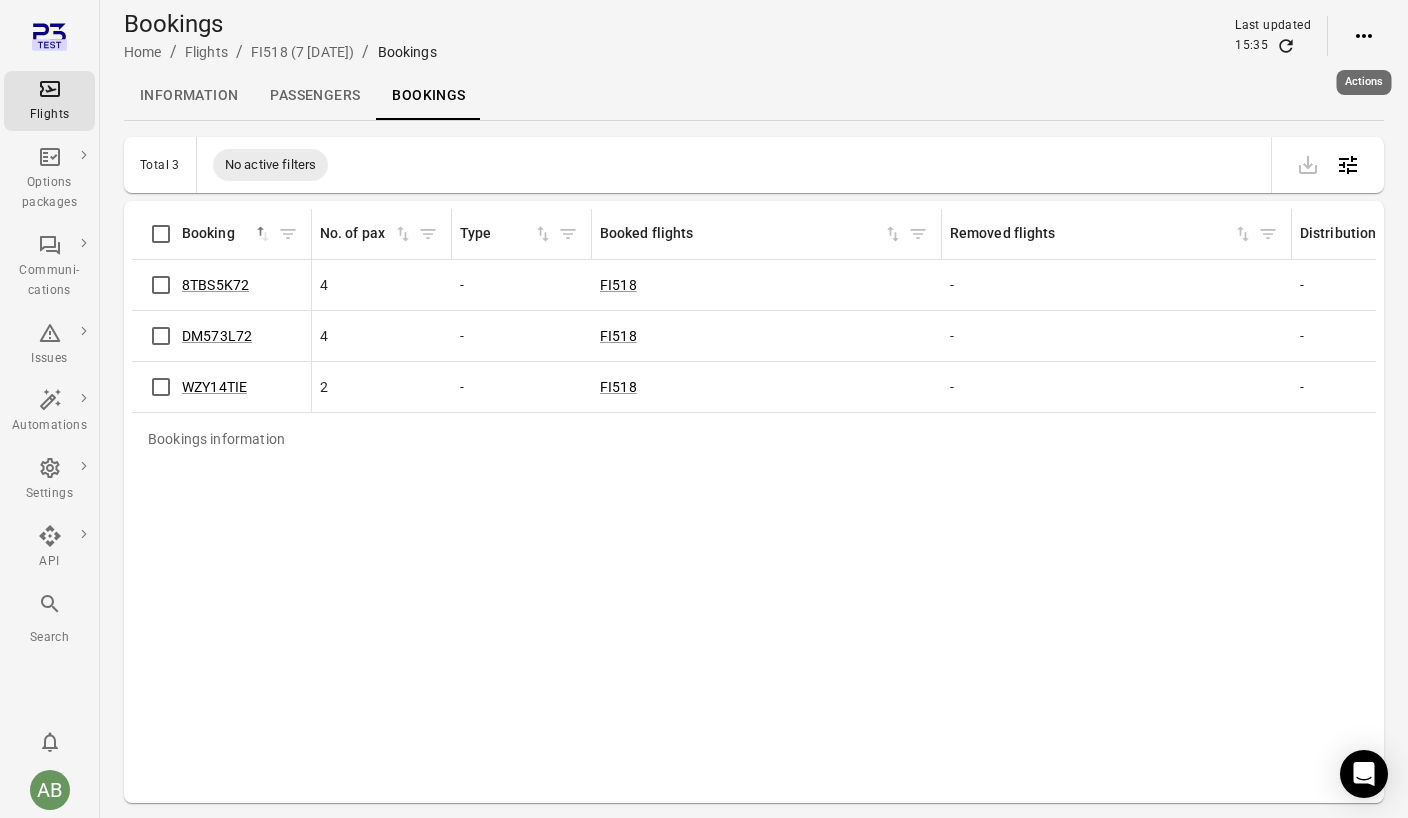 click 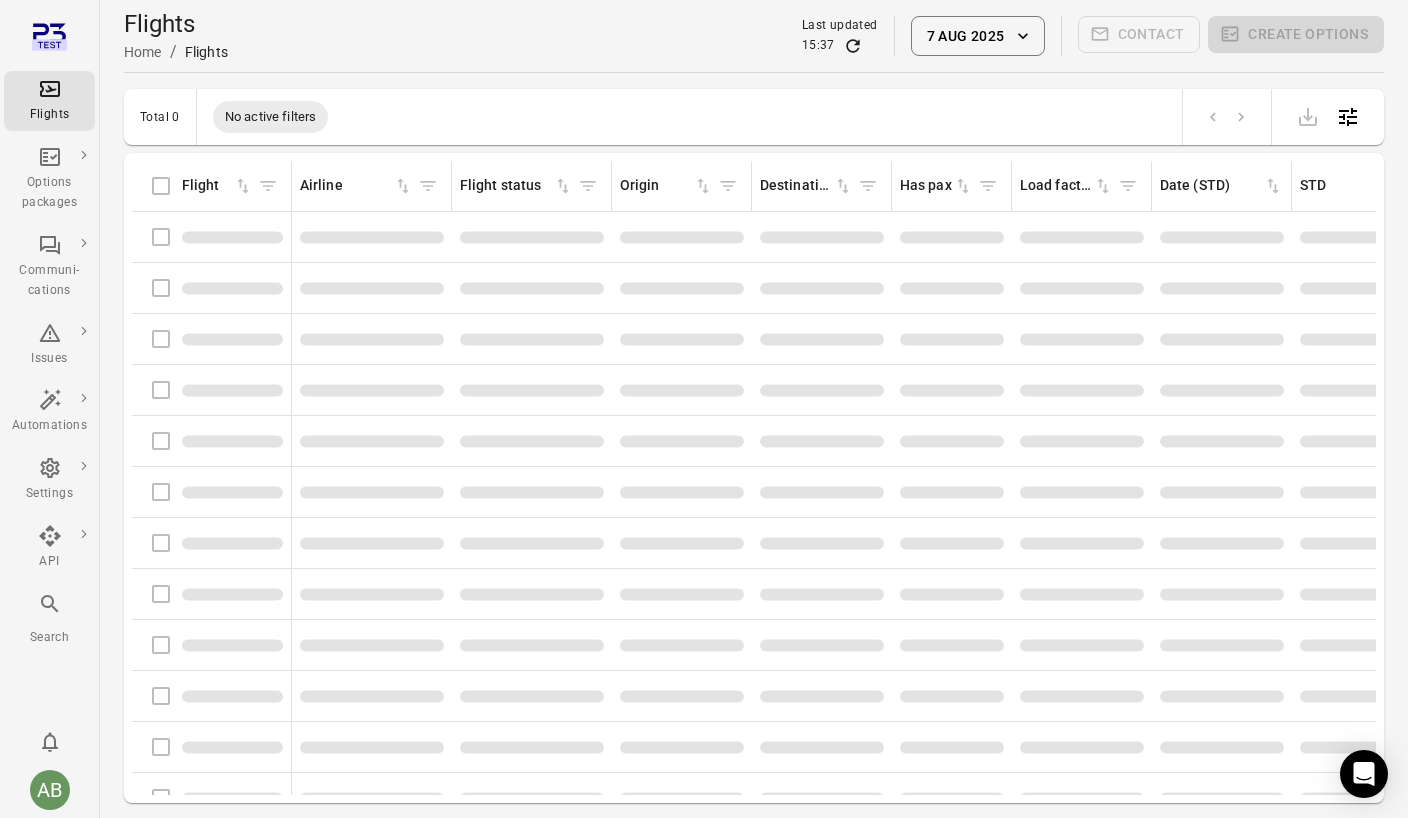 scroll, scrollTop: 0, scrollLeft: 0, axis: both 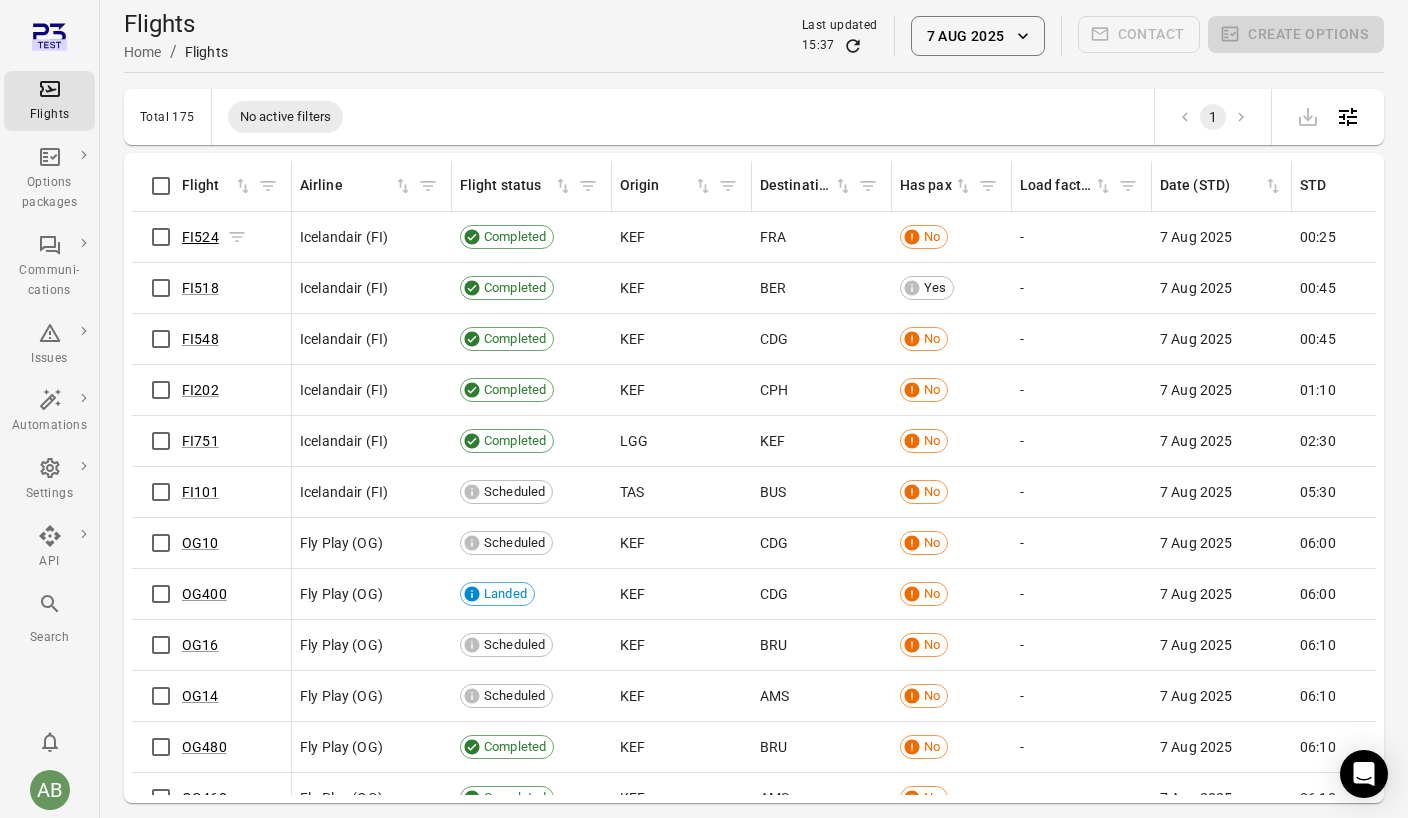 click on "FI524" at bounding box center (200, 237) 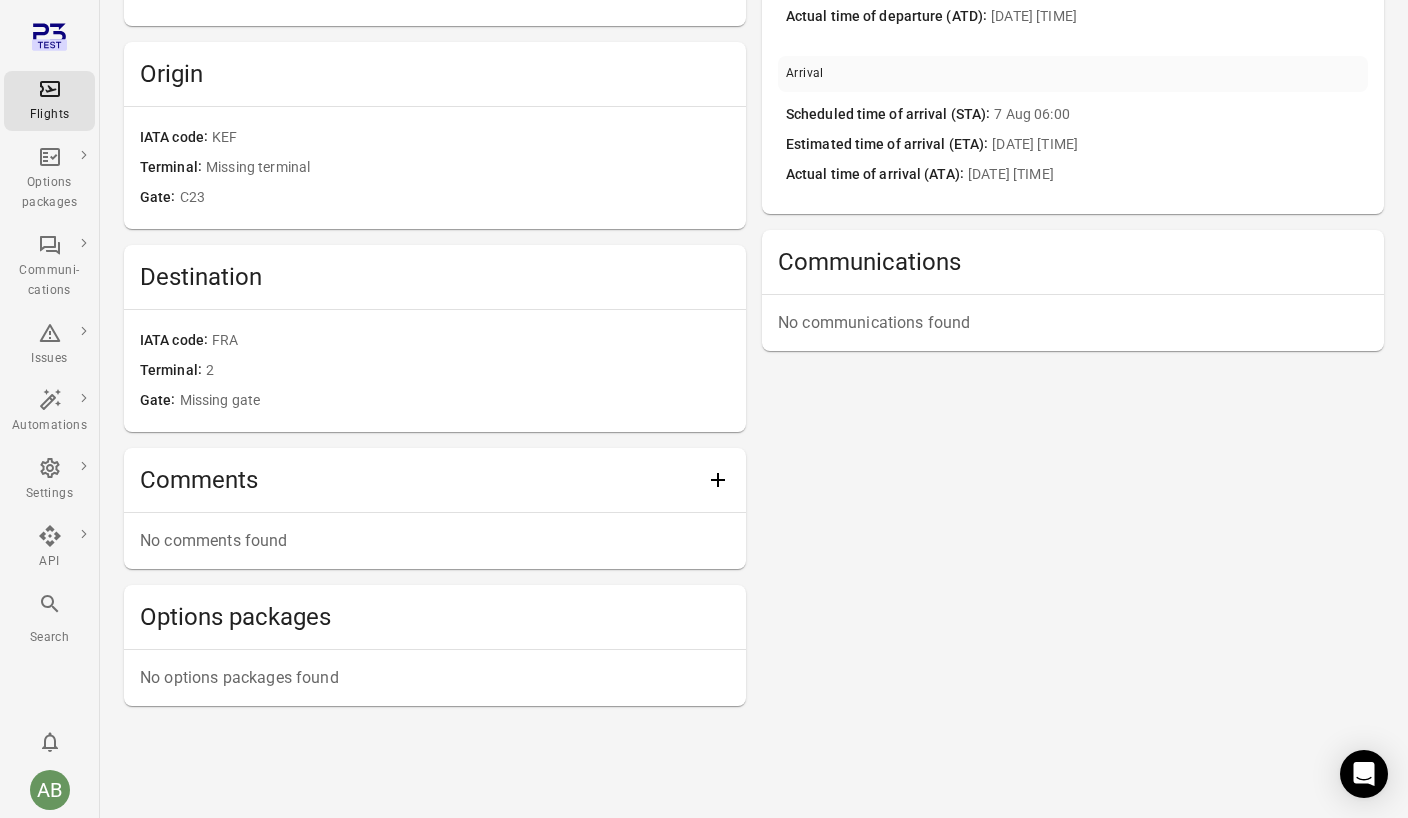 scroll, scrollTop: 0, scrollLeft: 0, axis: both 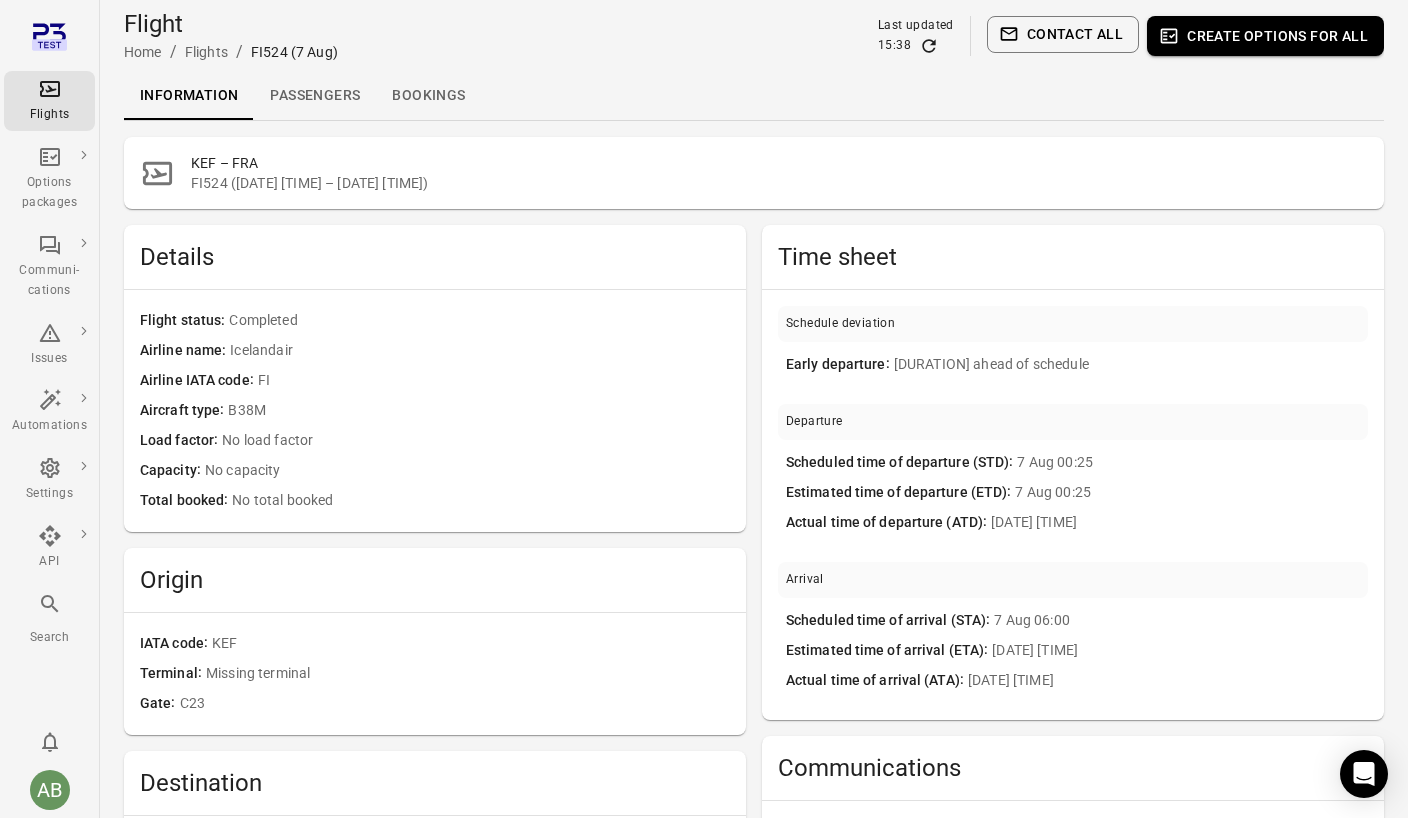 click on "Passengers" at bounding box center [315, 96] 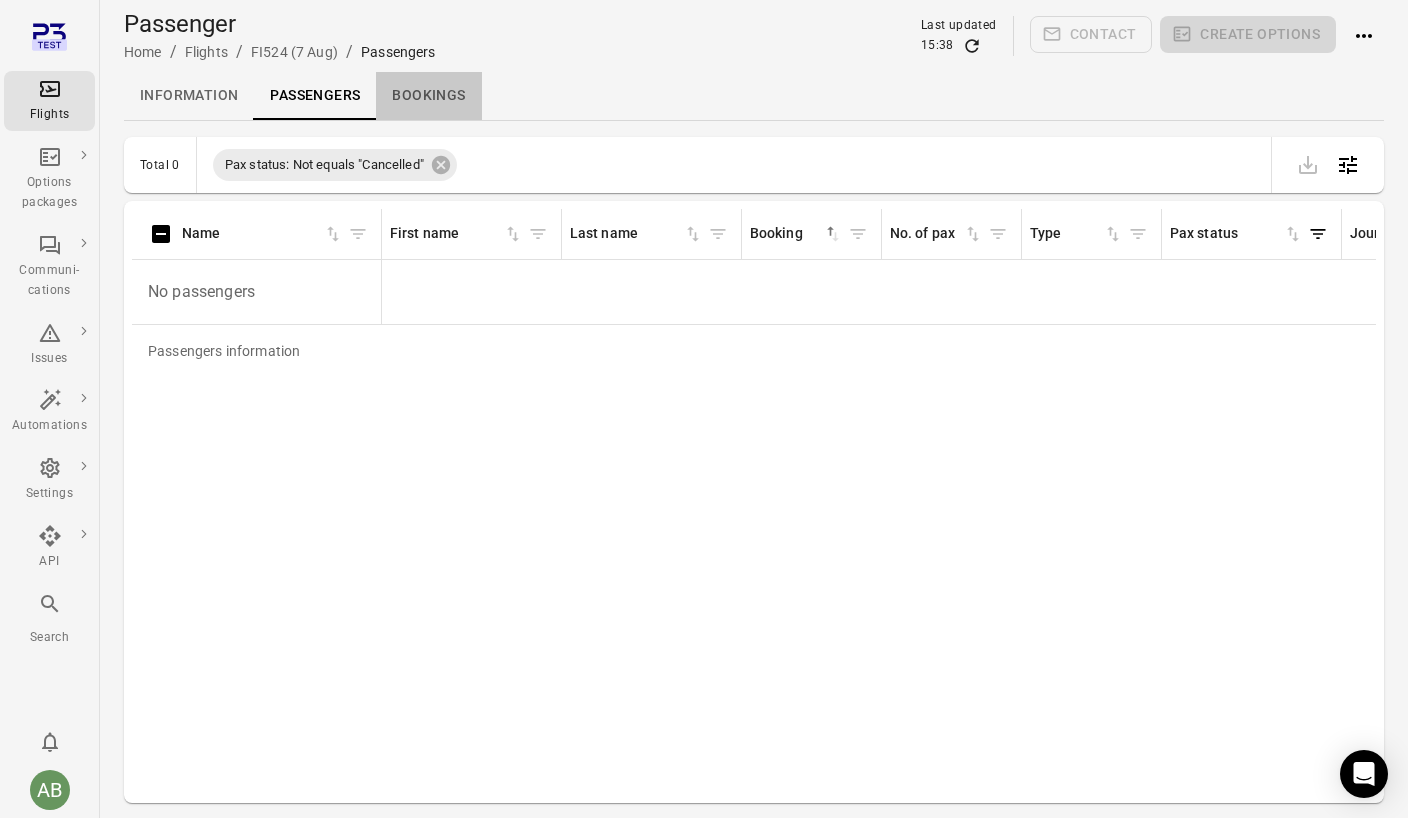 click on "Bookings" at bounding box center [428, 96] 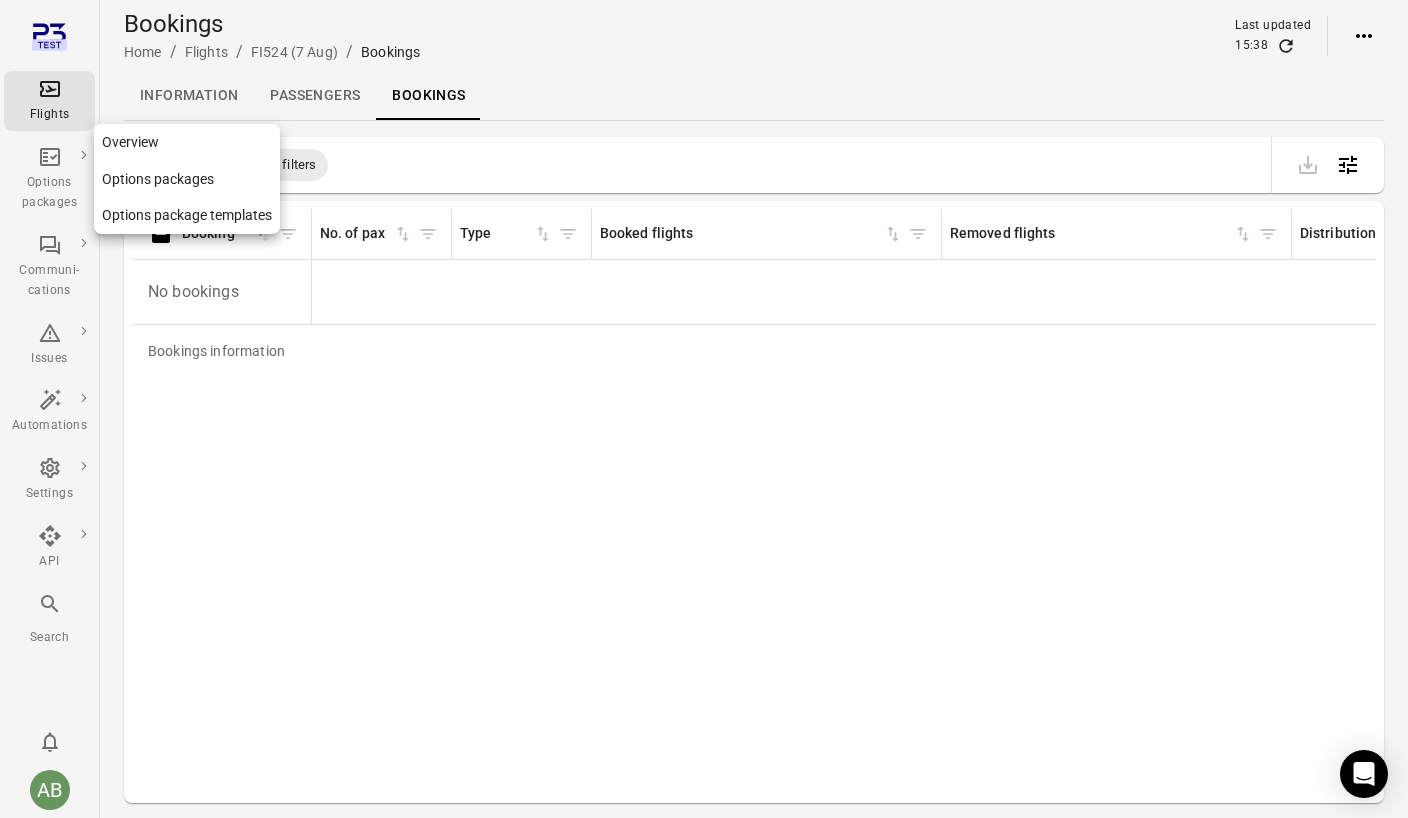 click 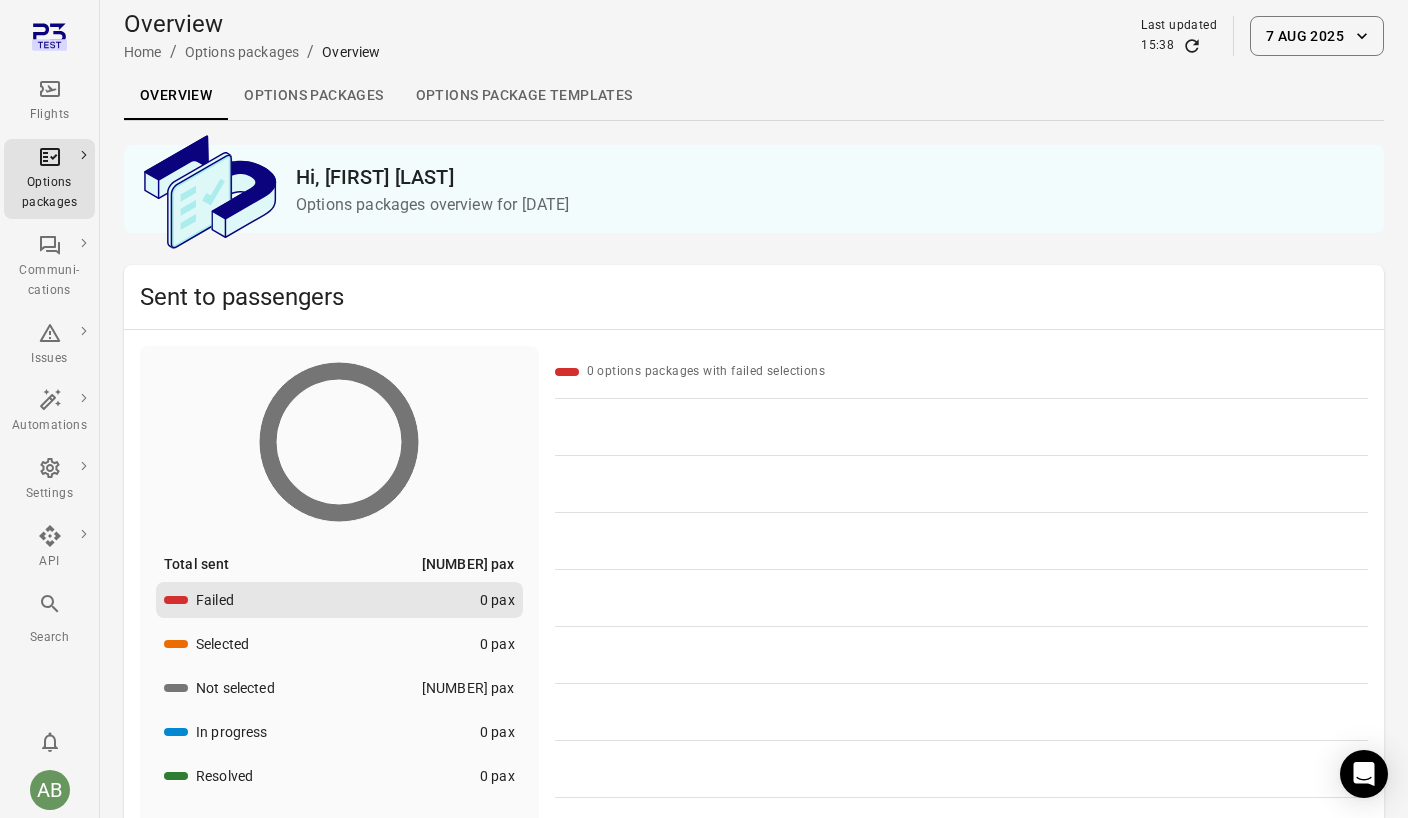 click on "Options packages" at bounding box center (313, 96) 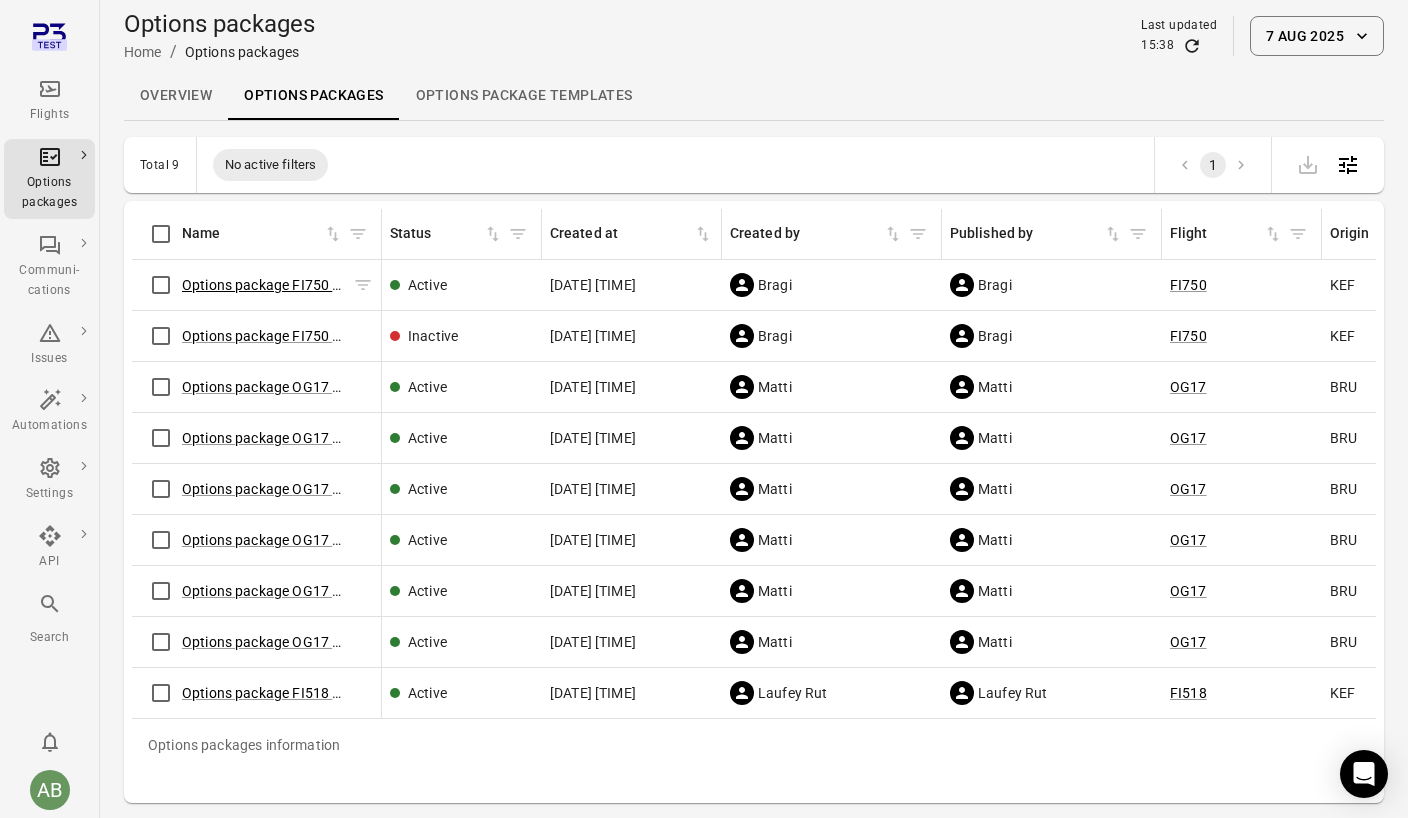 click on "Options package FI750 ([DATE])" at bounding box center (283, 285) 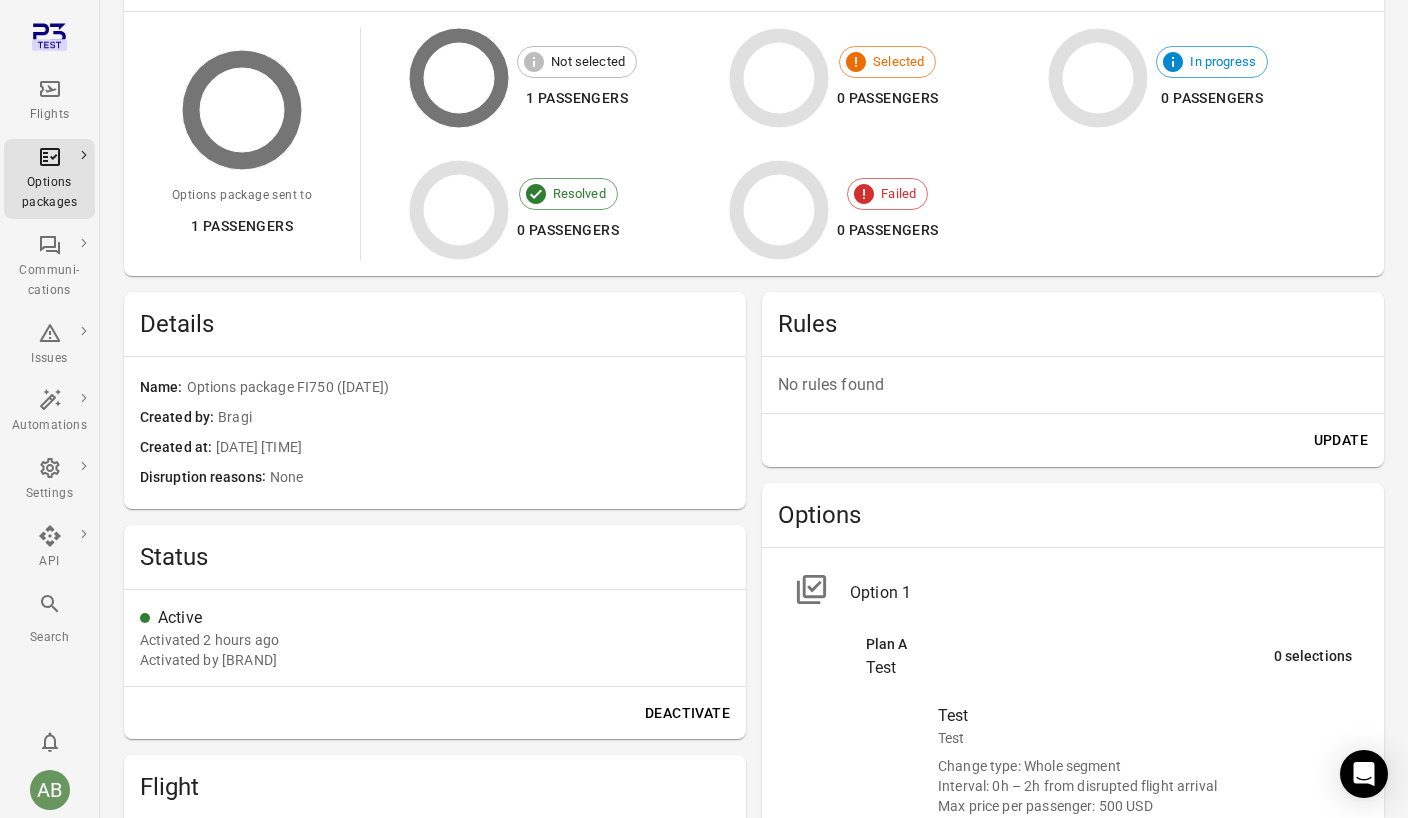 scroll, scrollTop: 0, scrollLeft: 0, axis: both 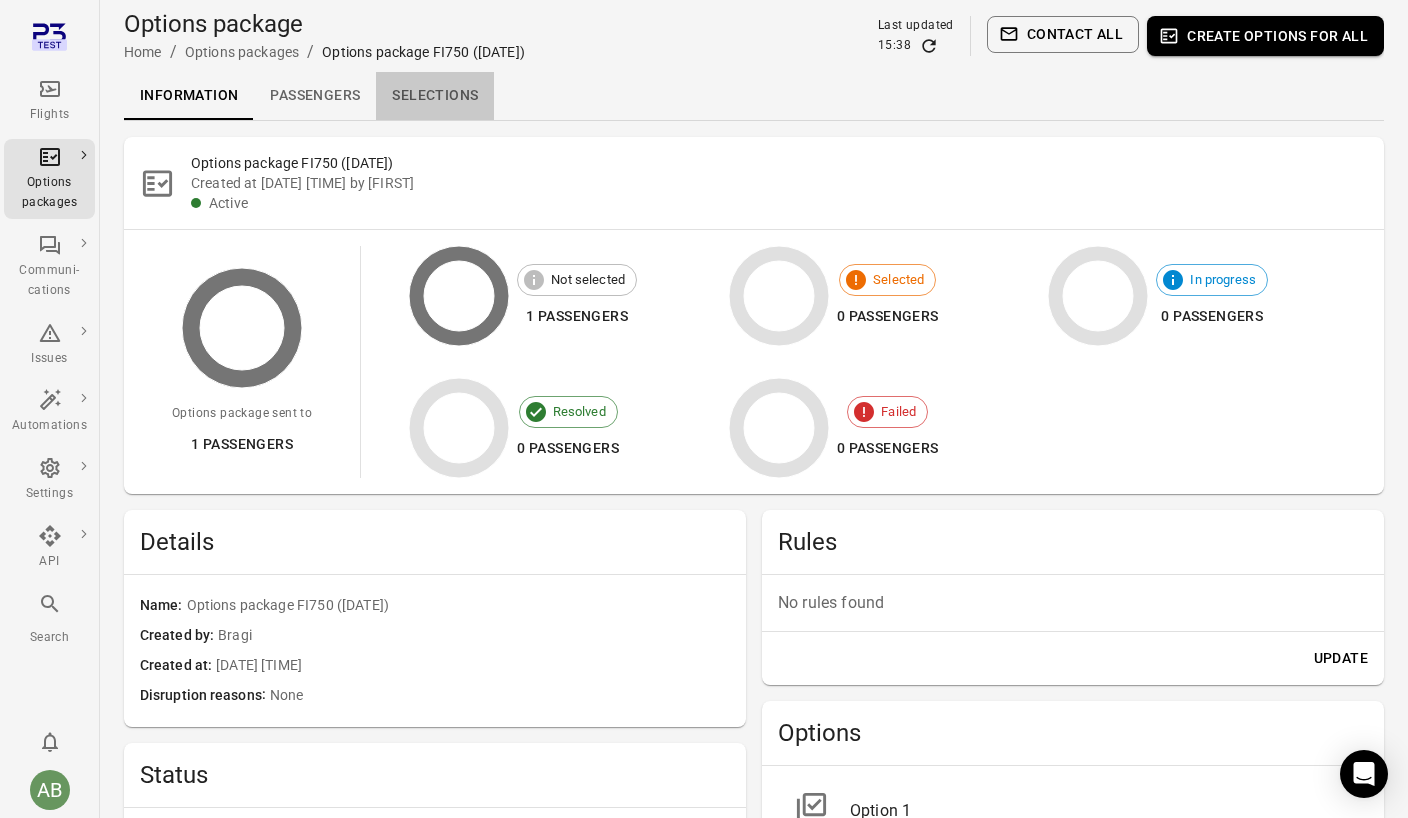click on "Selections" at bounding box center [435, 96] 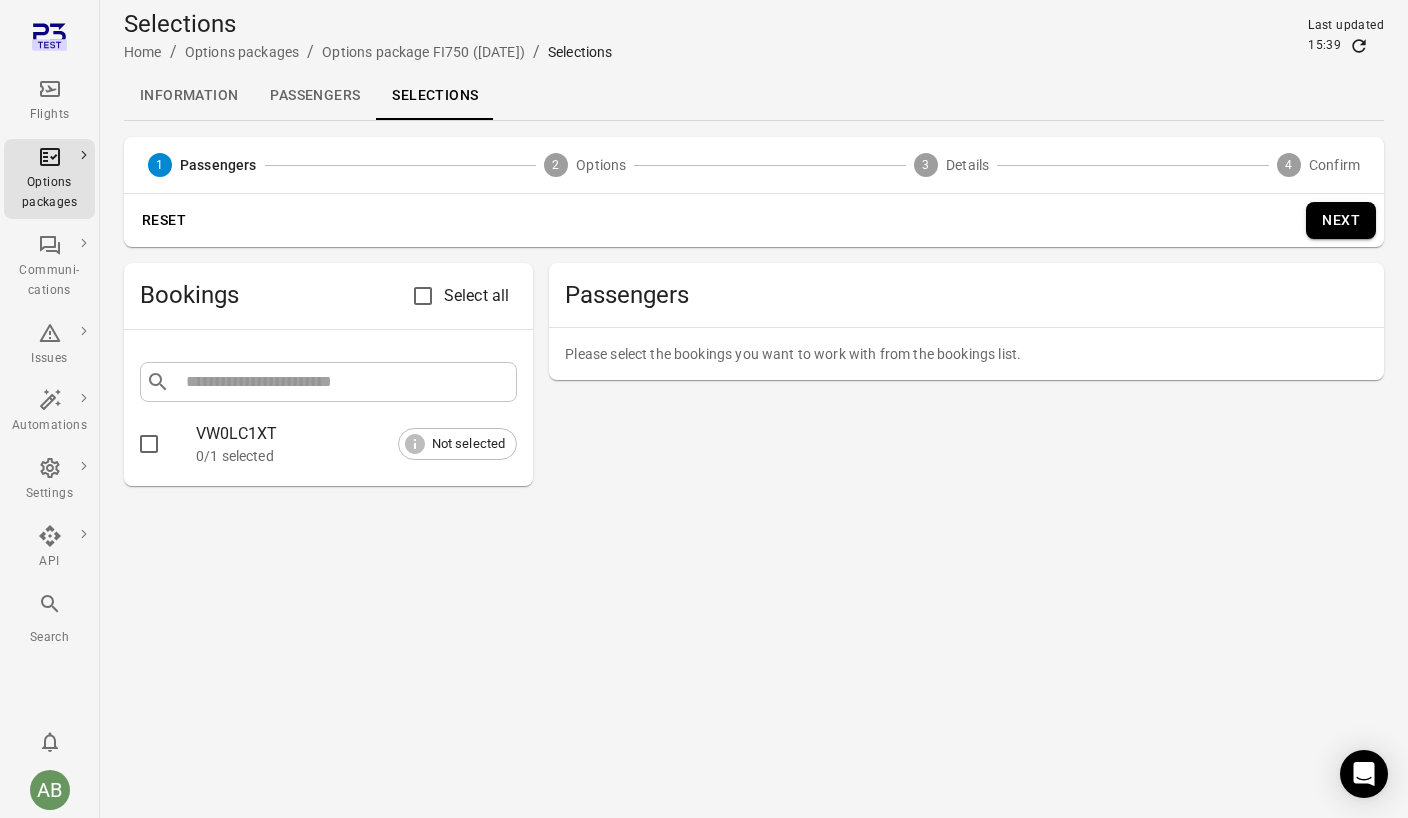 click on "Passengers" at bounding box center (315, 96) 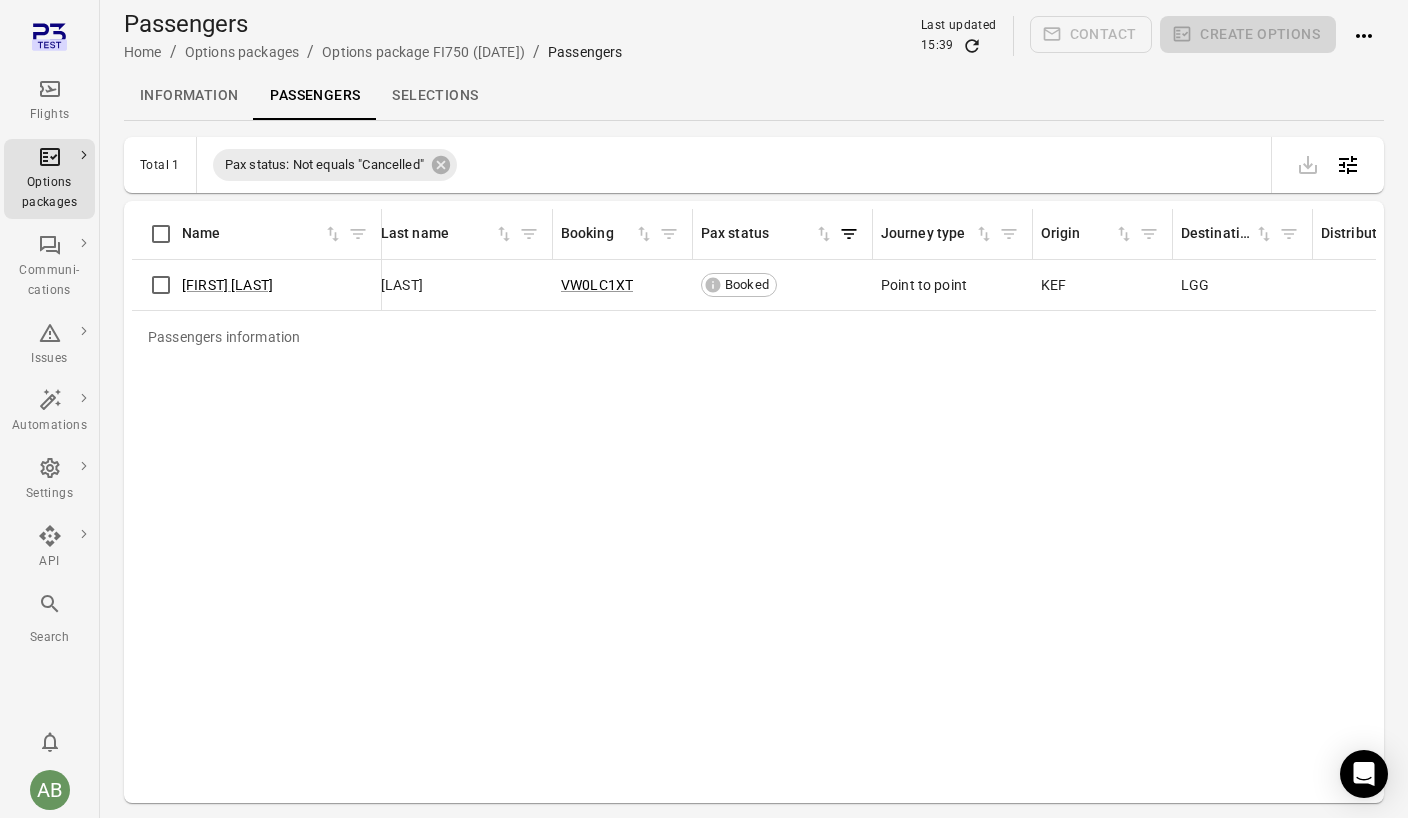 scroll, scrollTop: 0, scrollLeft: 0, axis: both 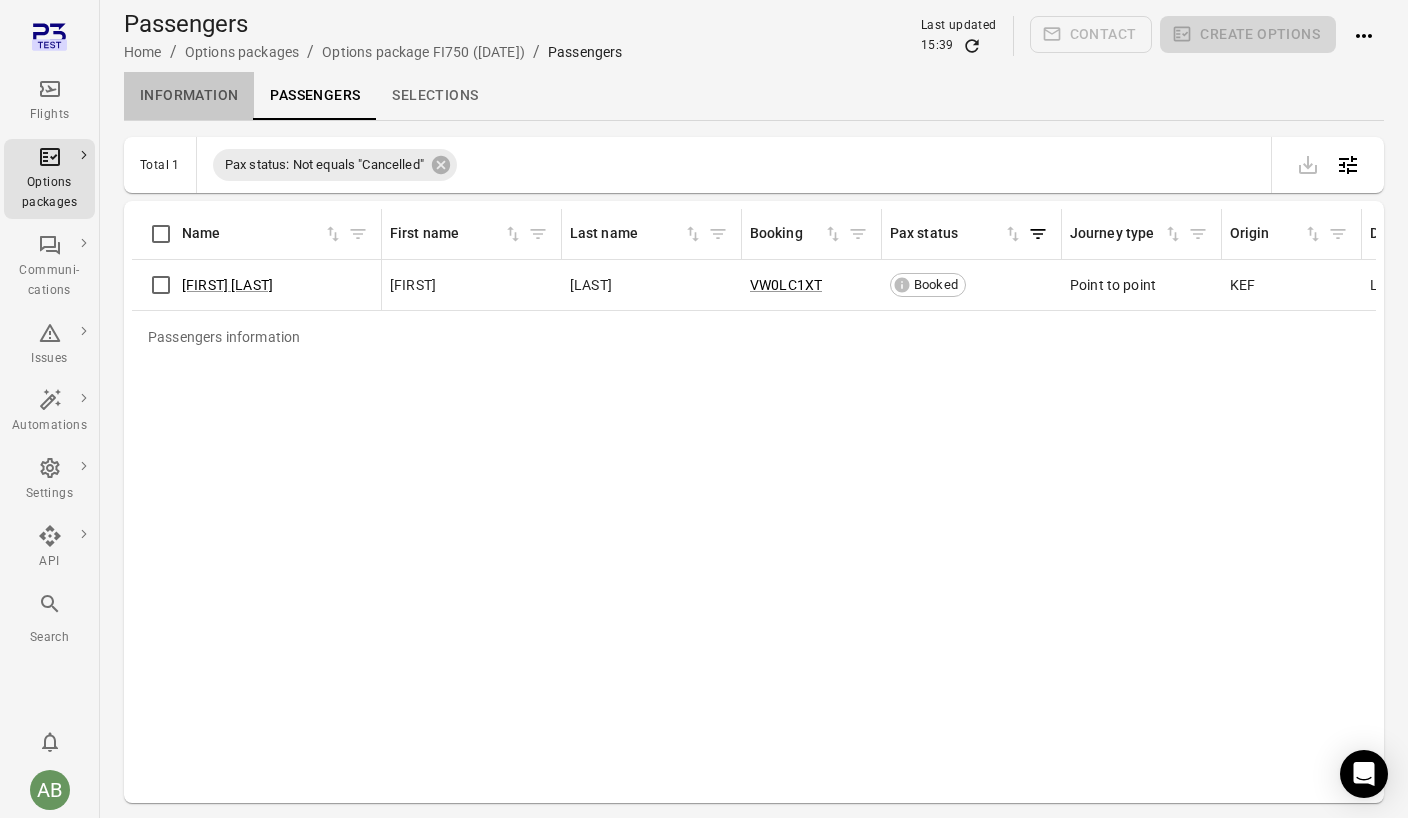 click on "Information" at bounding box center (189, 96) 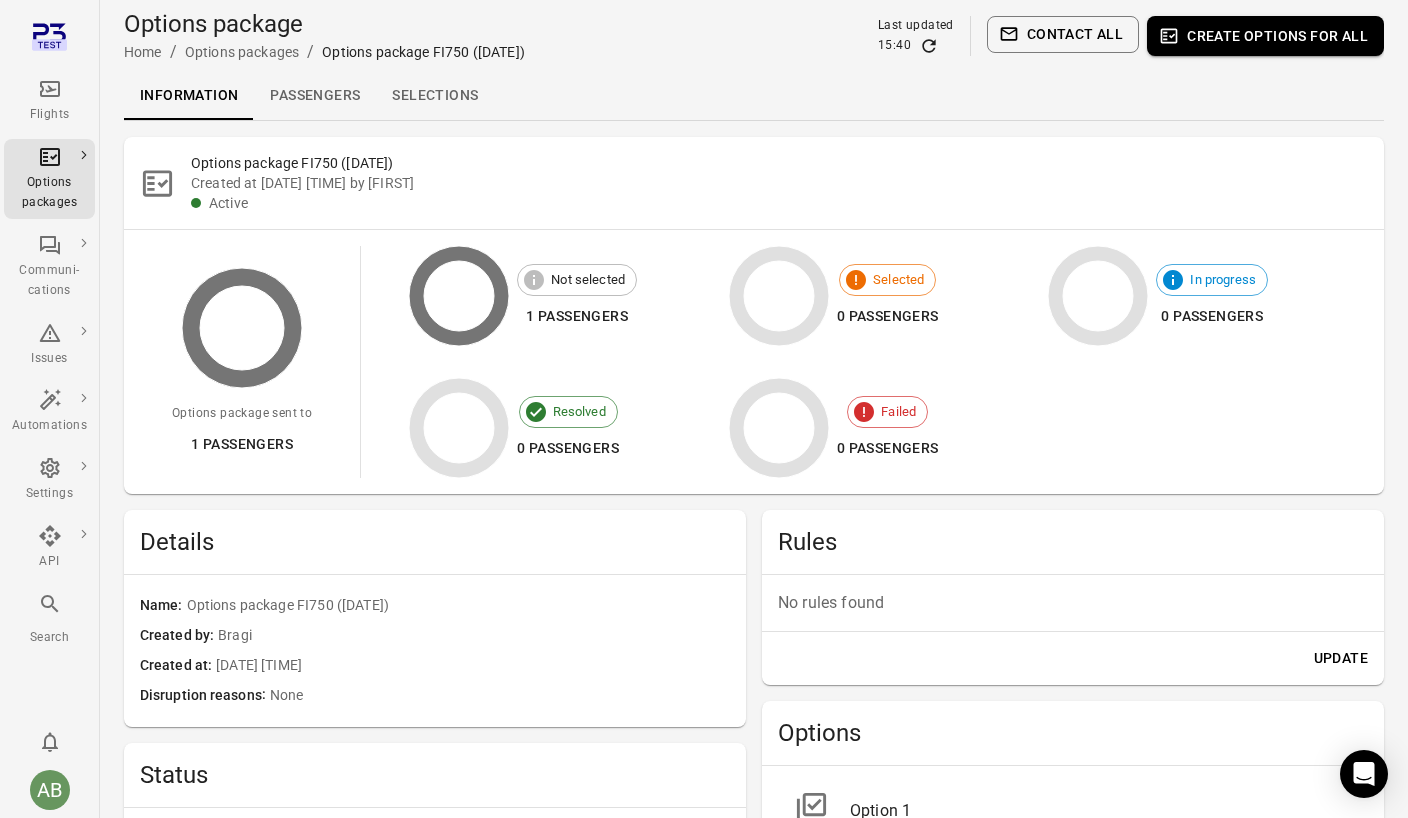 click on "Create options for all" at bounding box center [1265, 36] 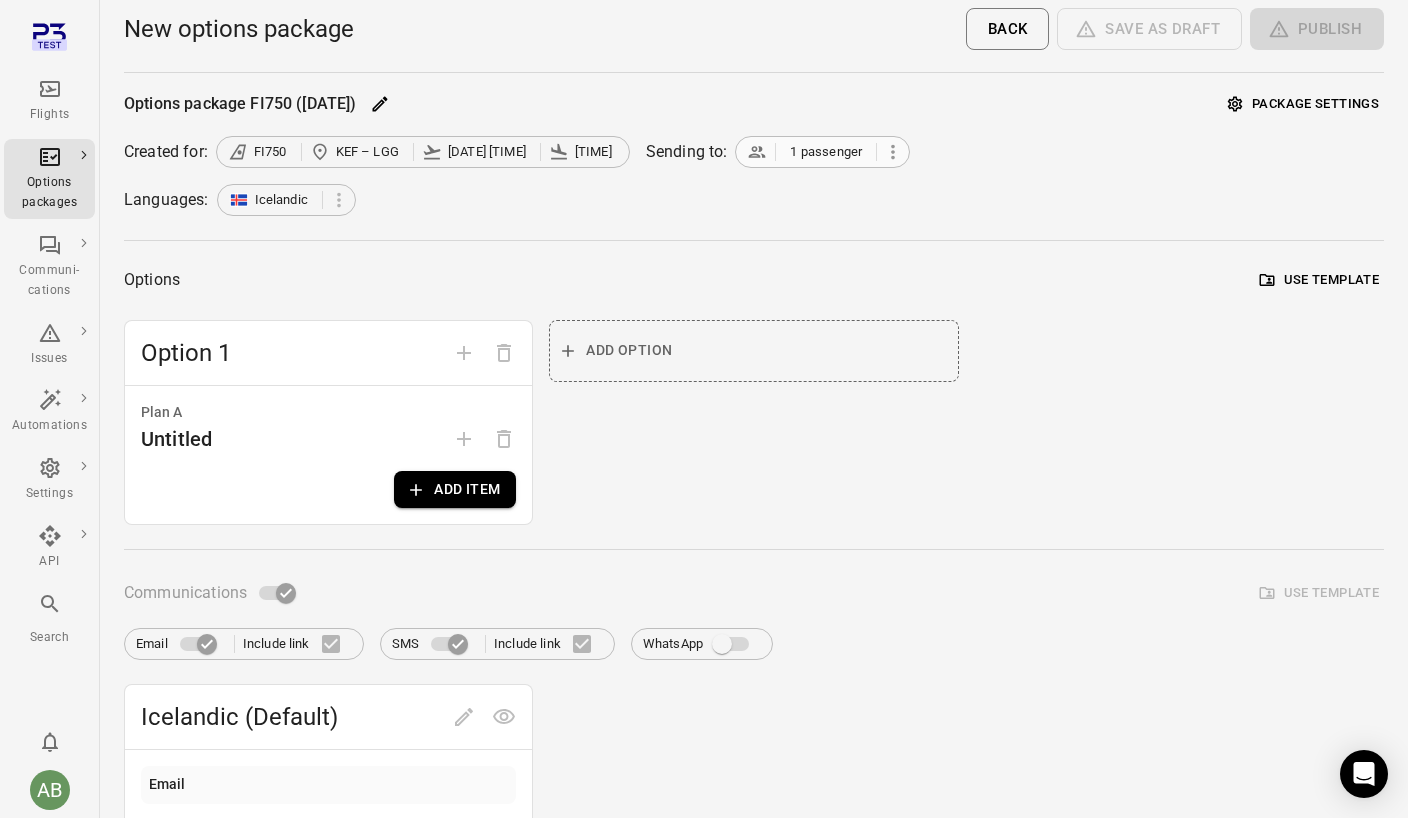 click 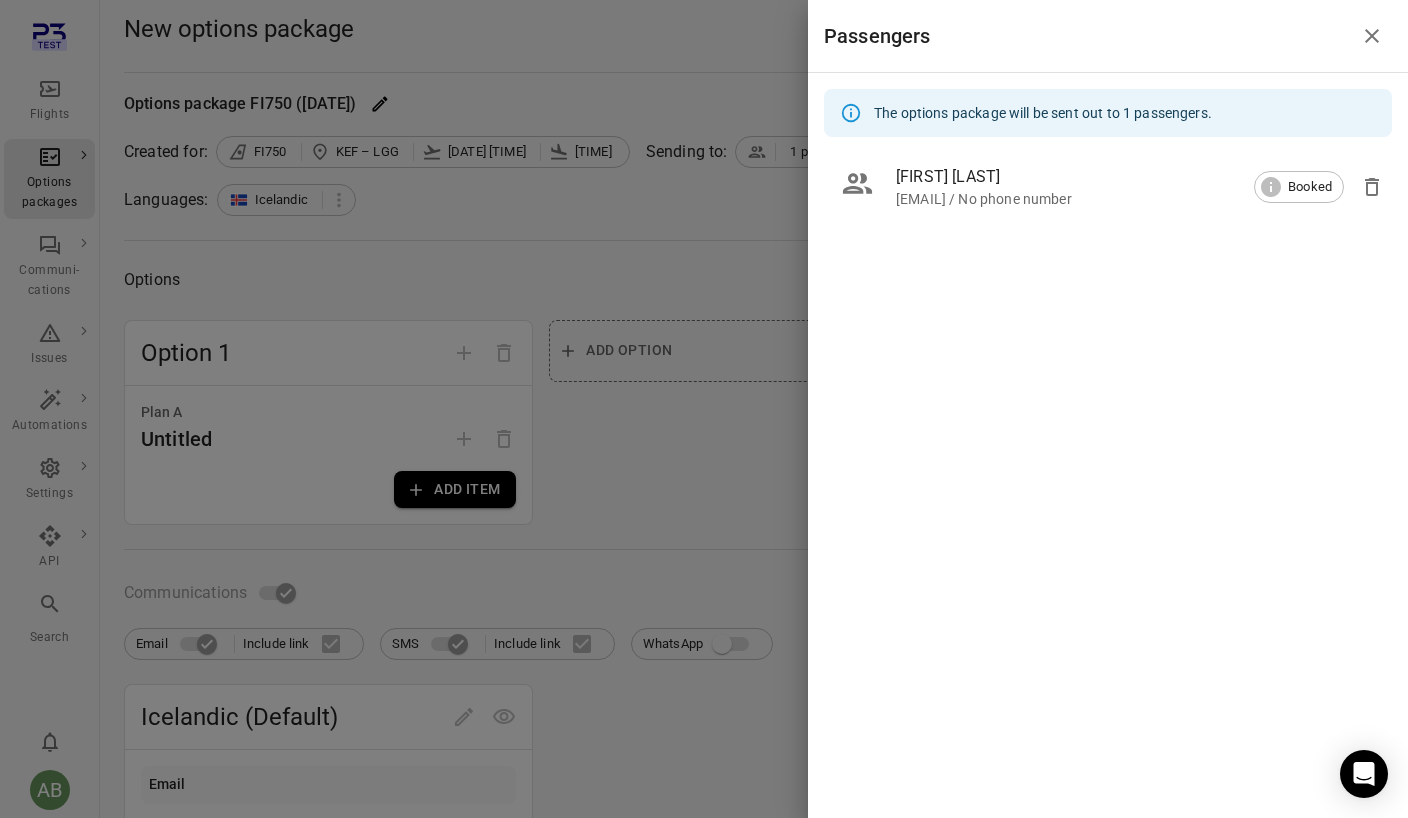 click at bounding box center [704, 409] 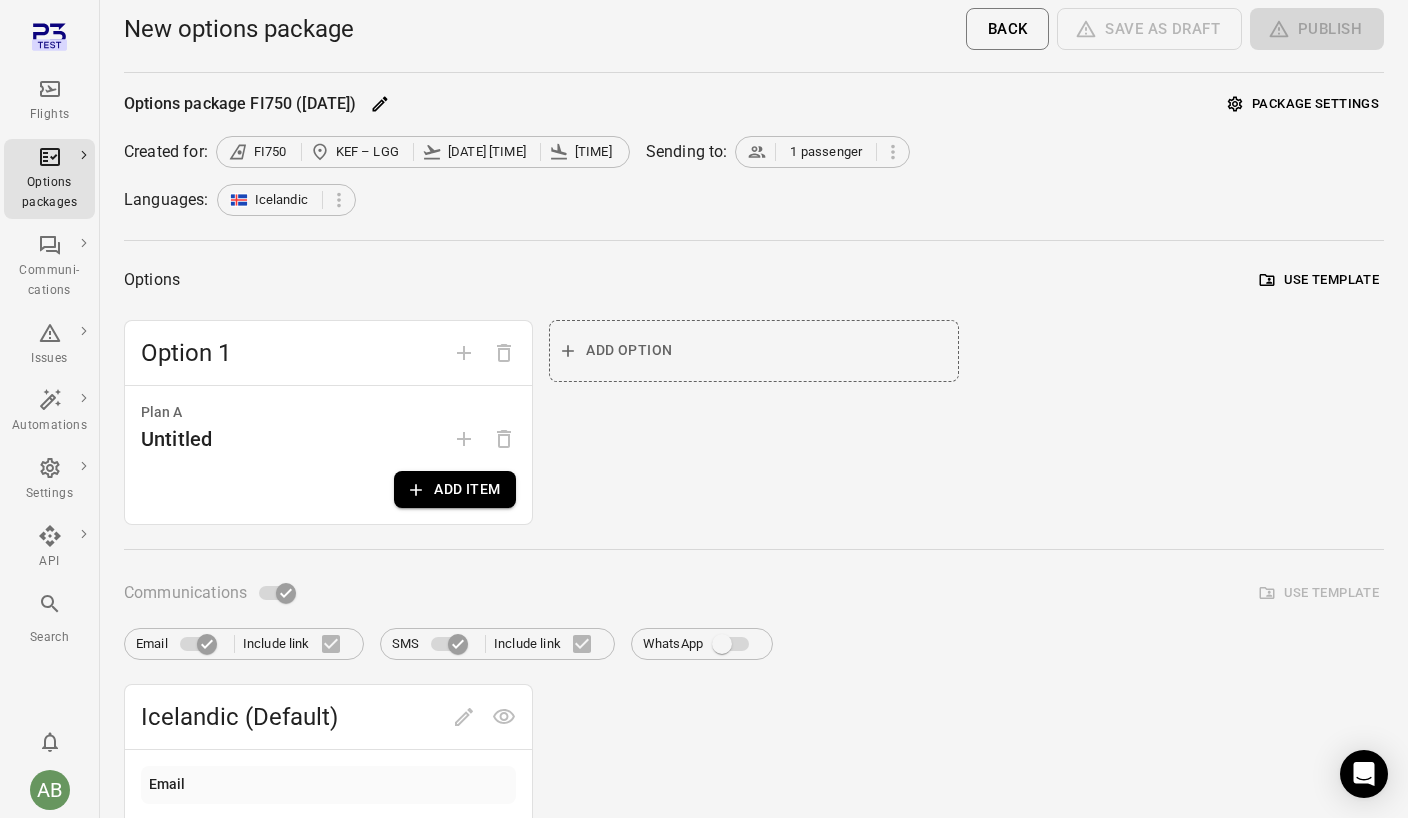 click on "Back" at bounding box center [1008, 29] 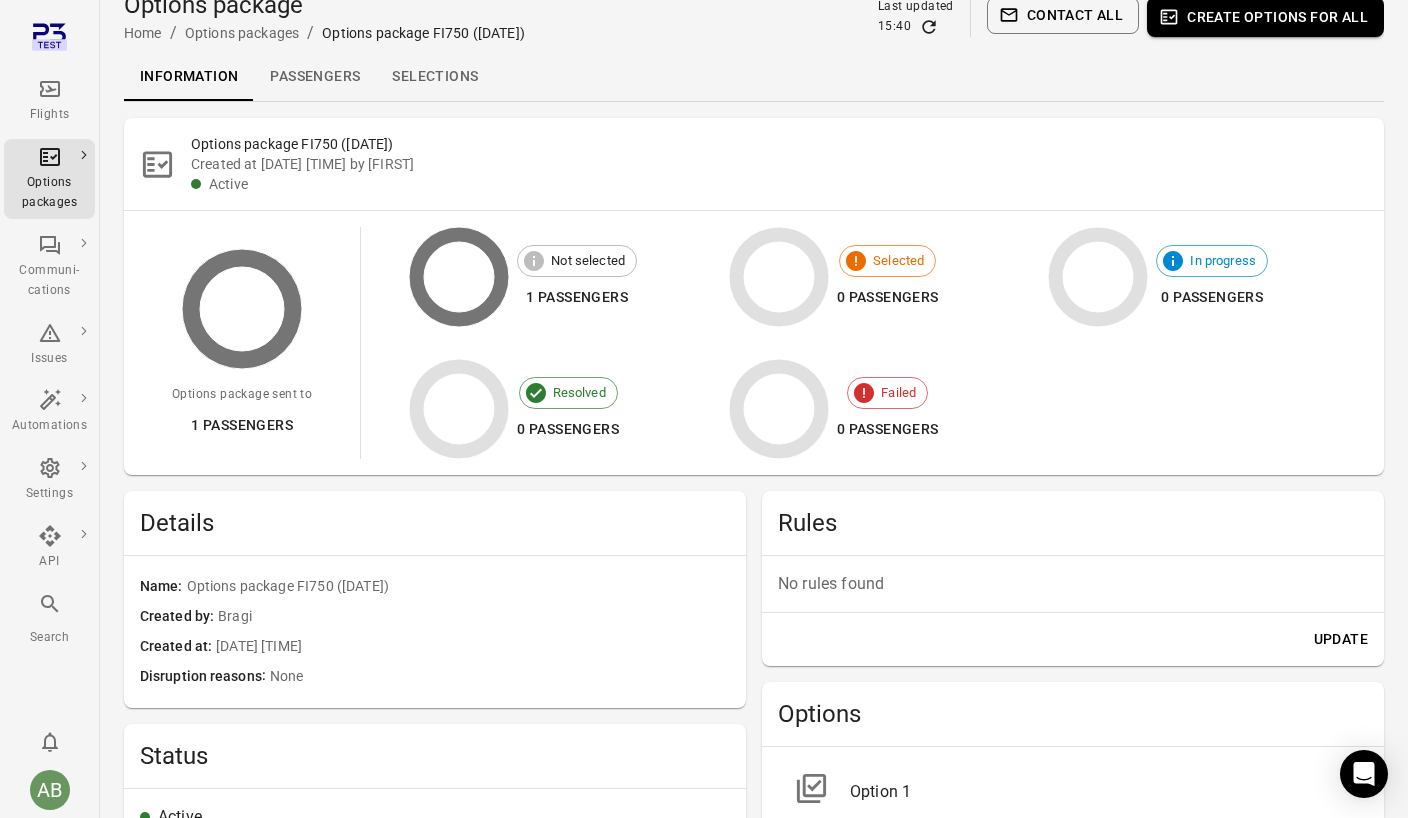 scroll, scrollTop: 18, scrollLeft: 0, axis: vertical 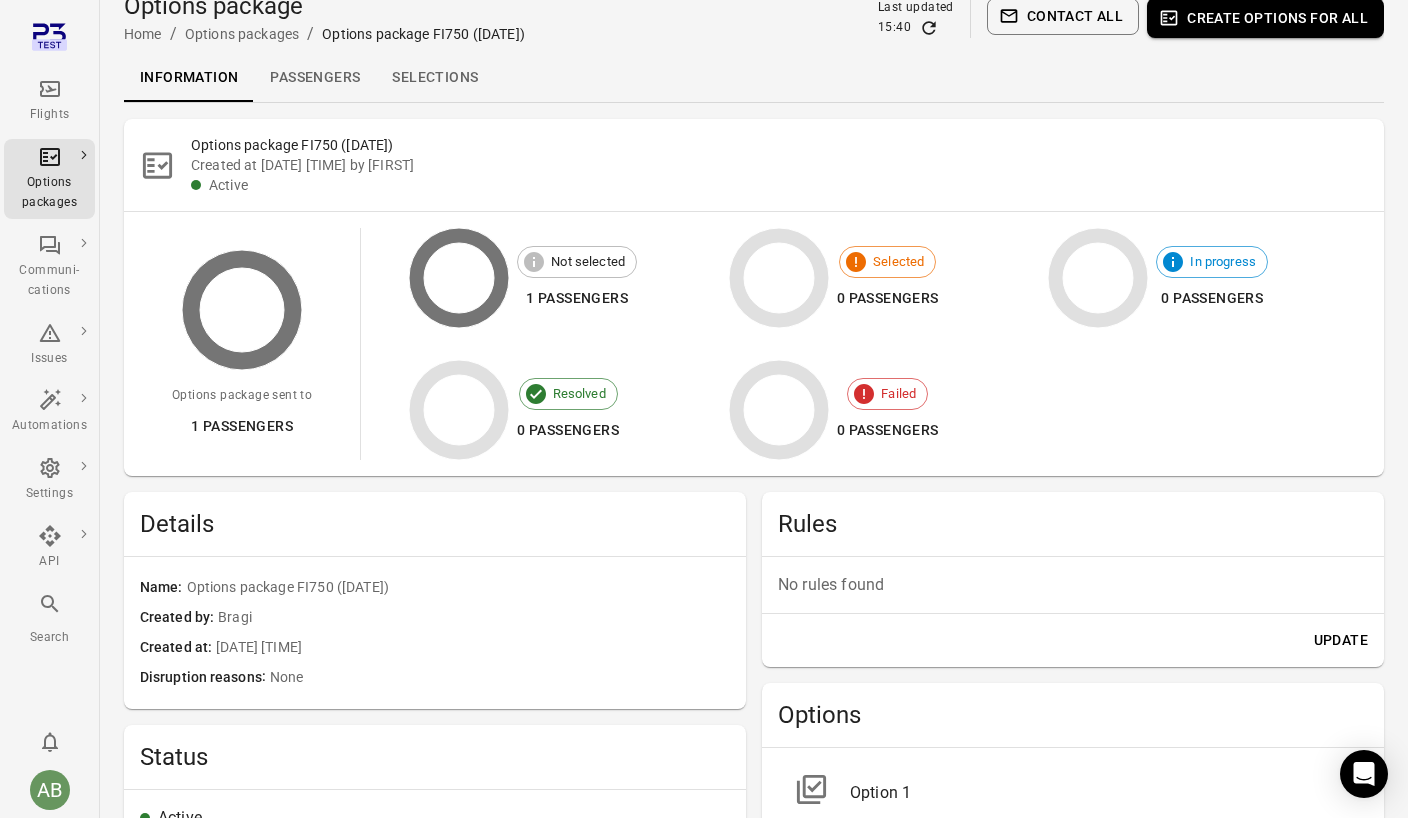 click on "Passengers" at bounding box center [315, 78] 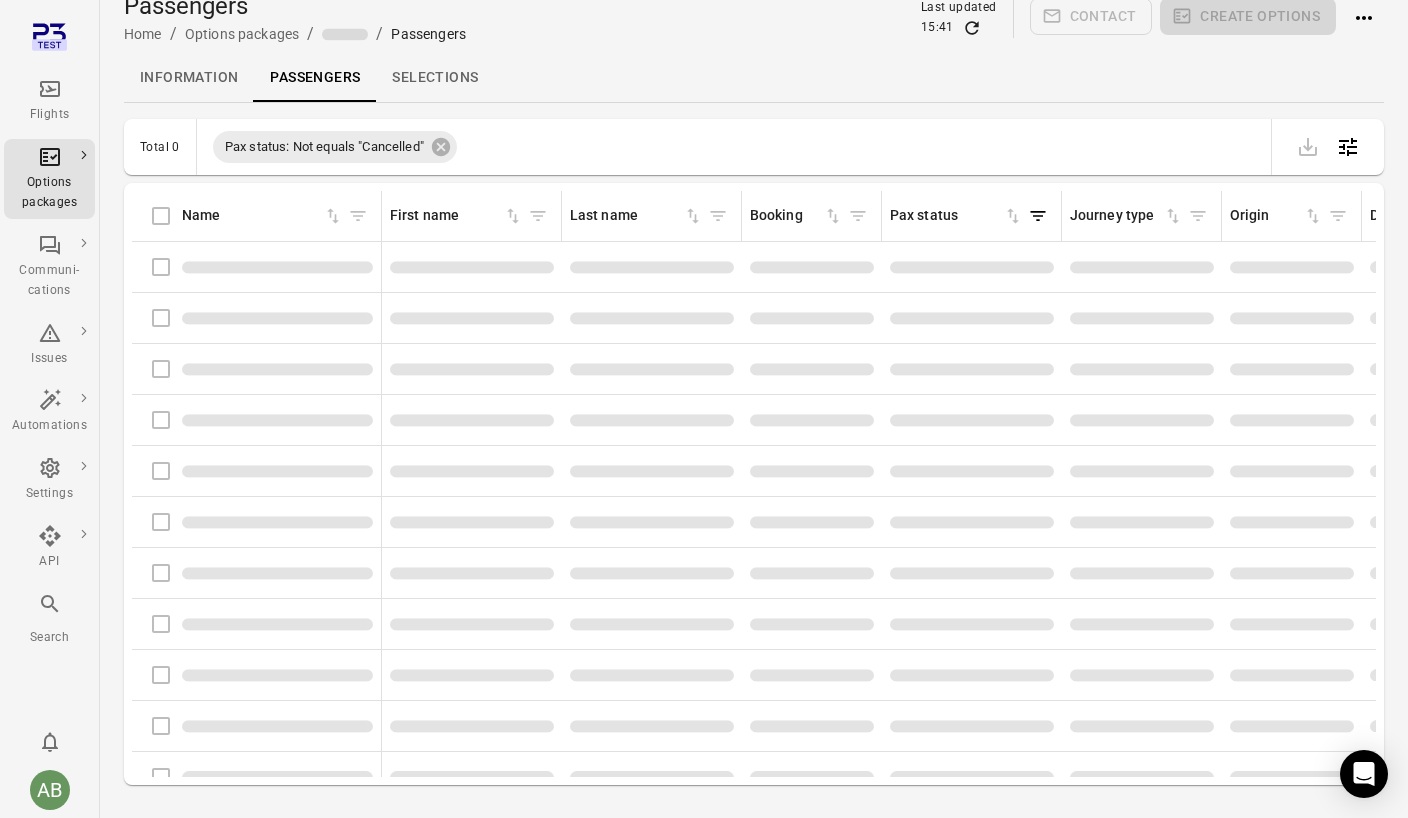scroll, scrollTop: 0, scrollLeft: 0, axis: both 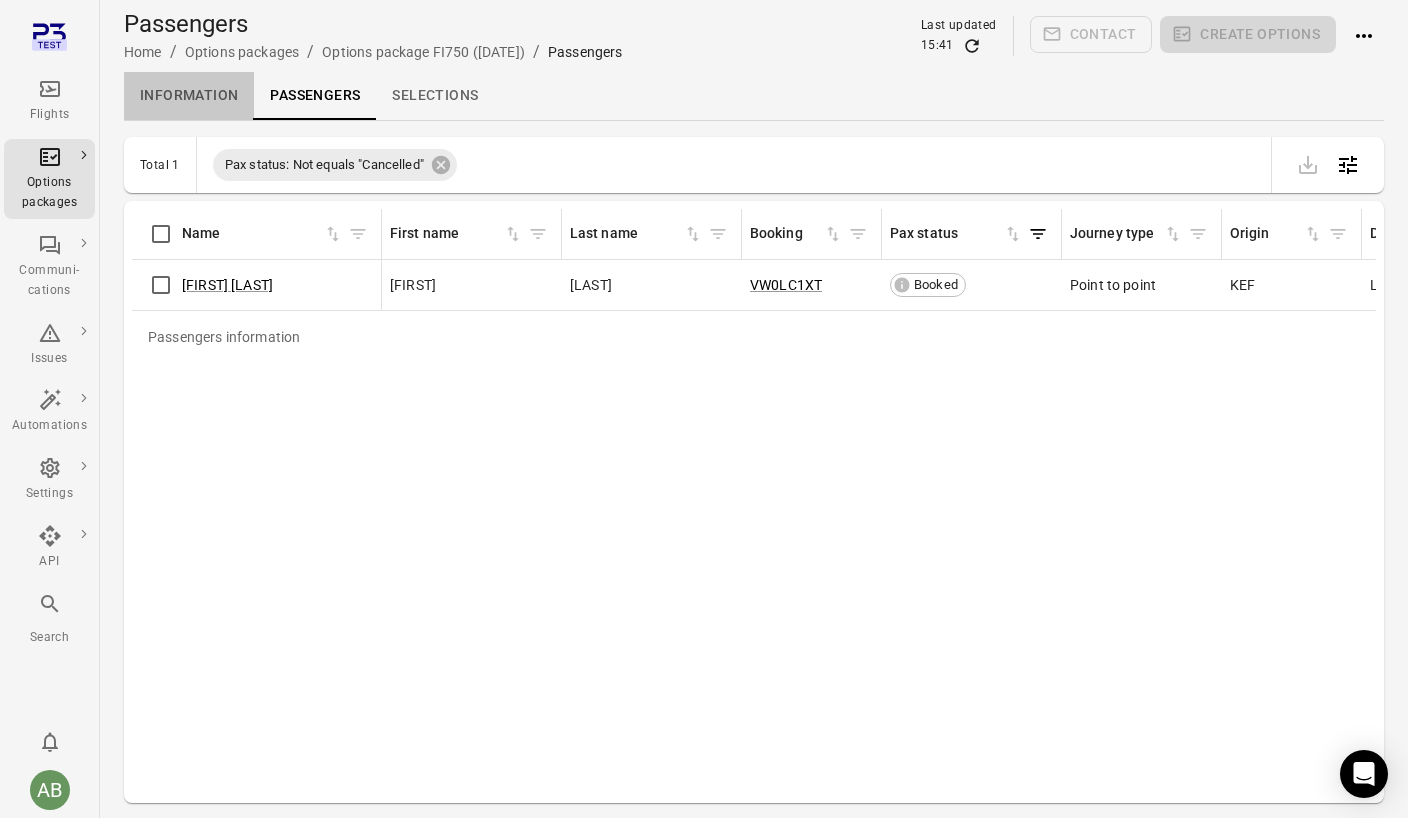 click on "Information" at bounding box center [189, 96] 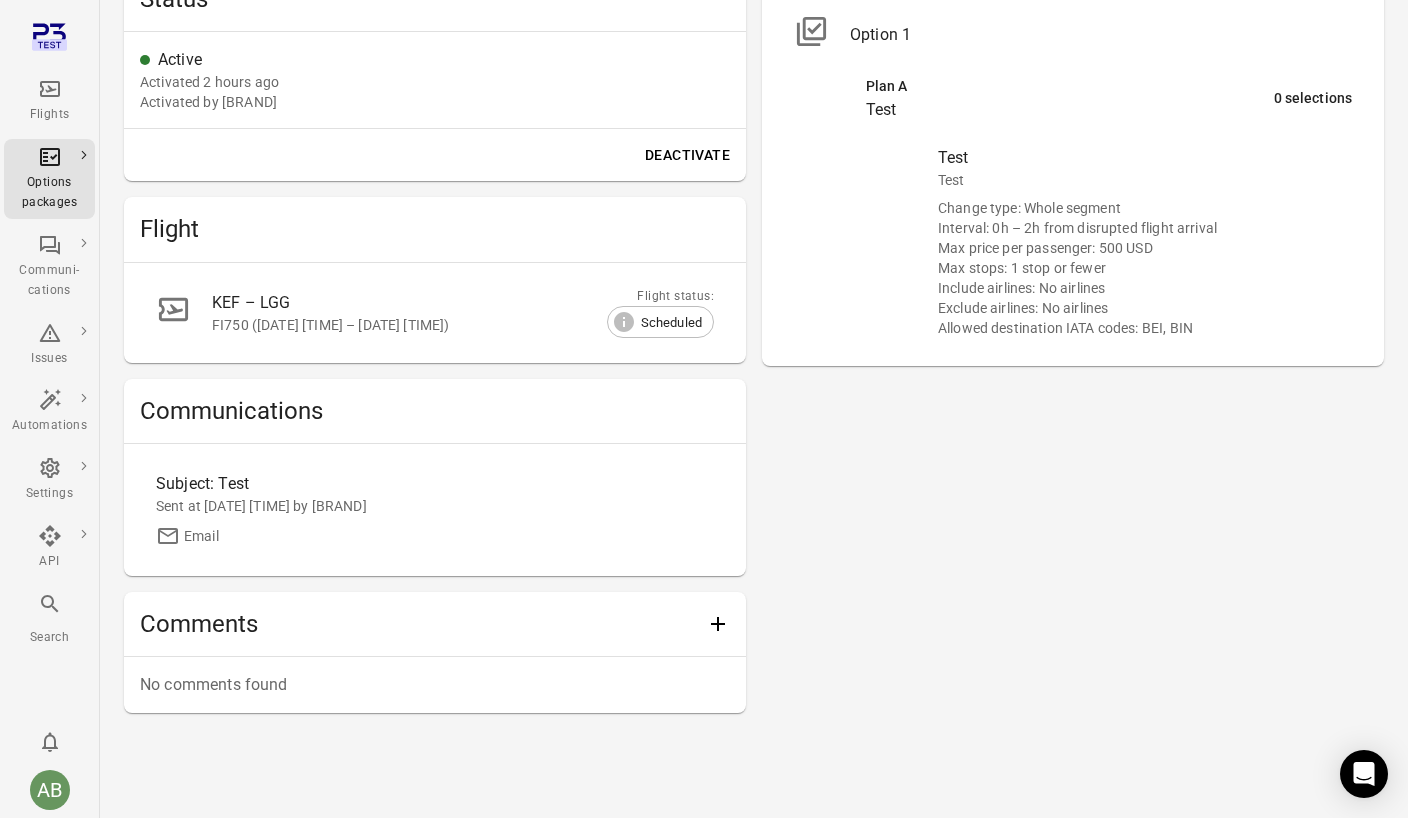 scroll, scrollTop: 782, scrollLeft: 0, axis: vertical 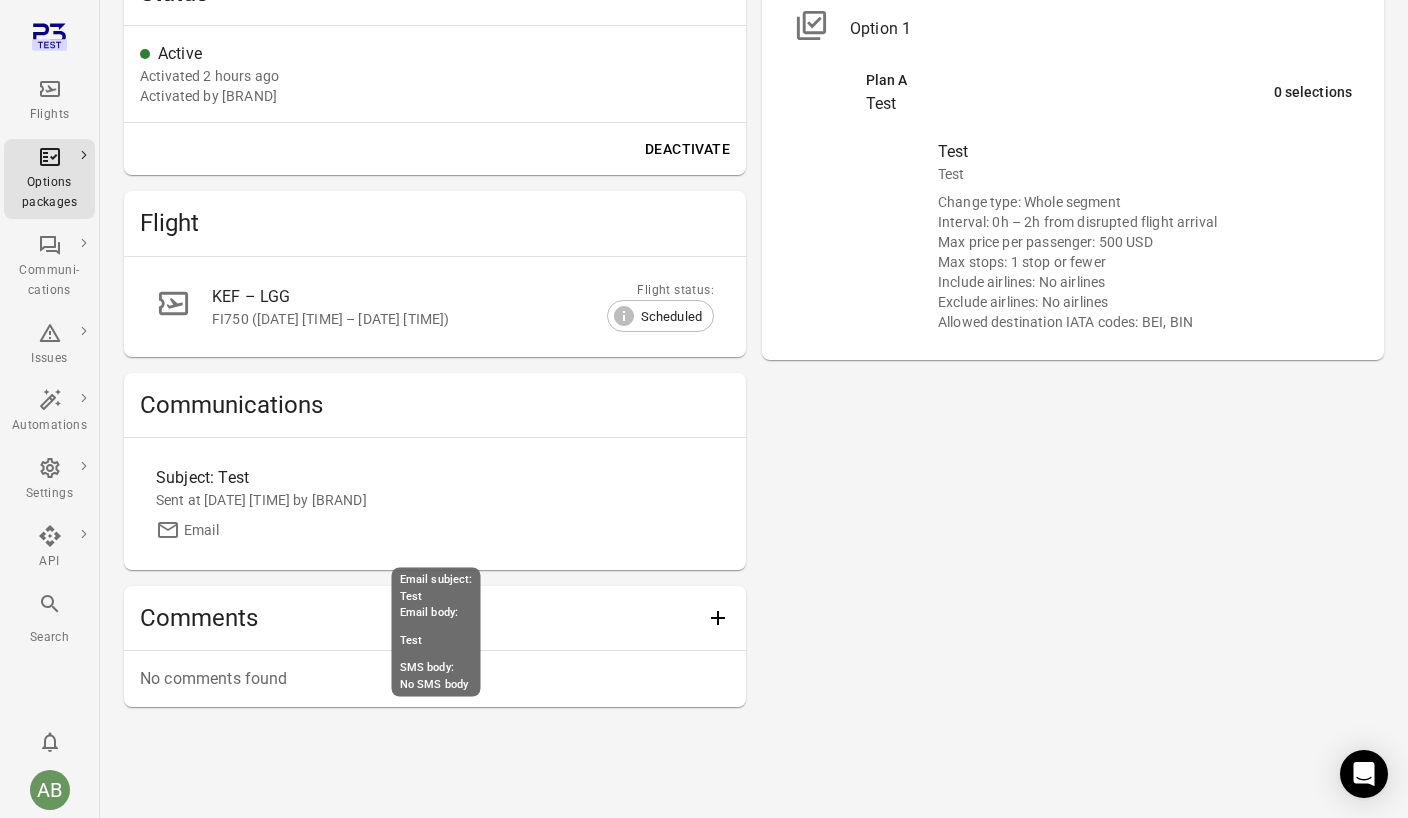 click on "Email" at bounding box center (201, 530) 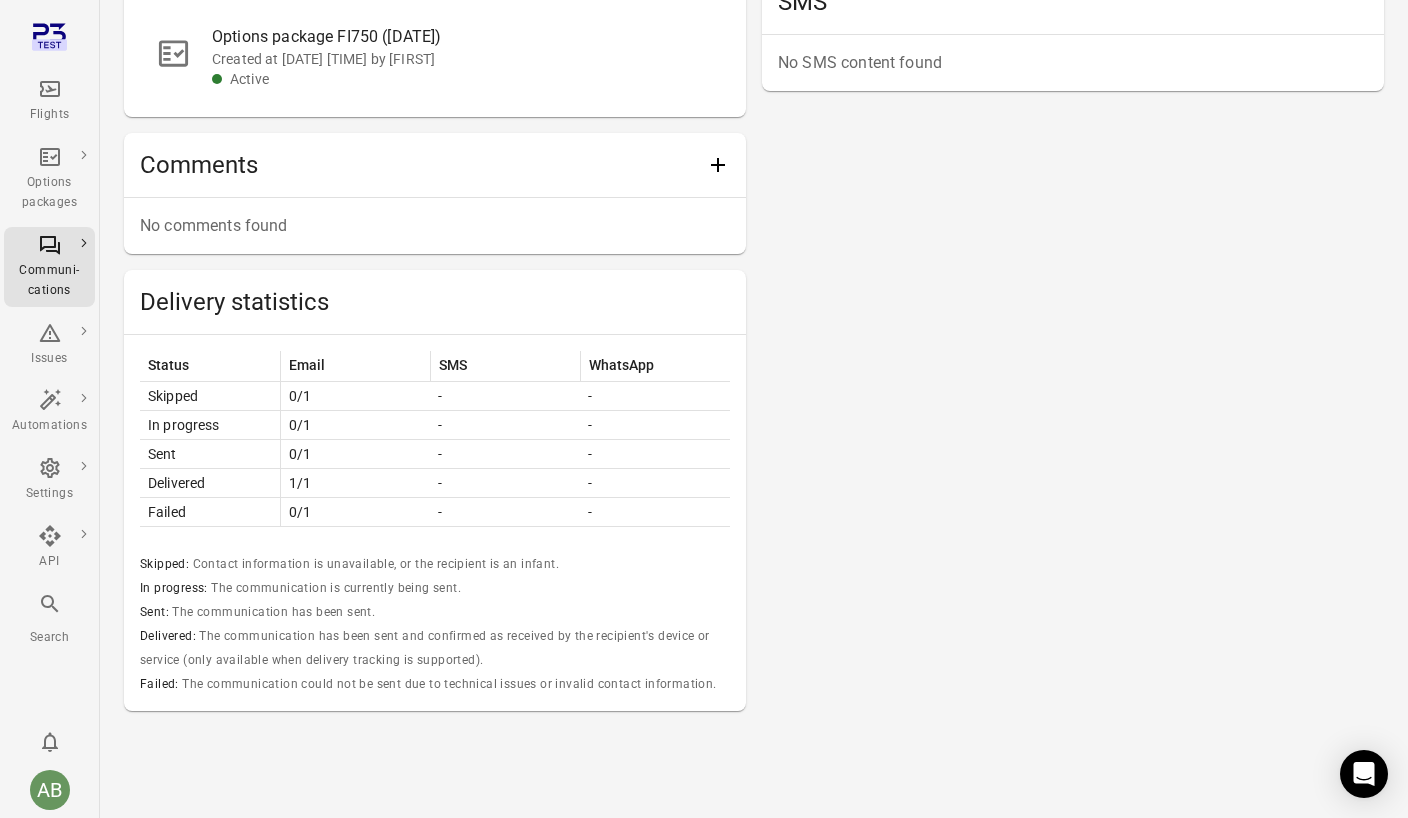 scroll, scrollTop: 1037, scrollLeft: 0, axis: vertical 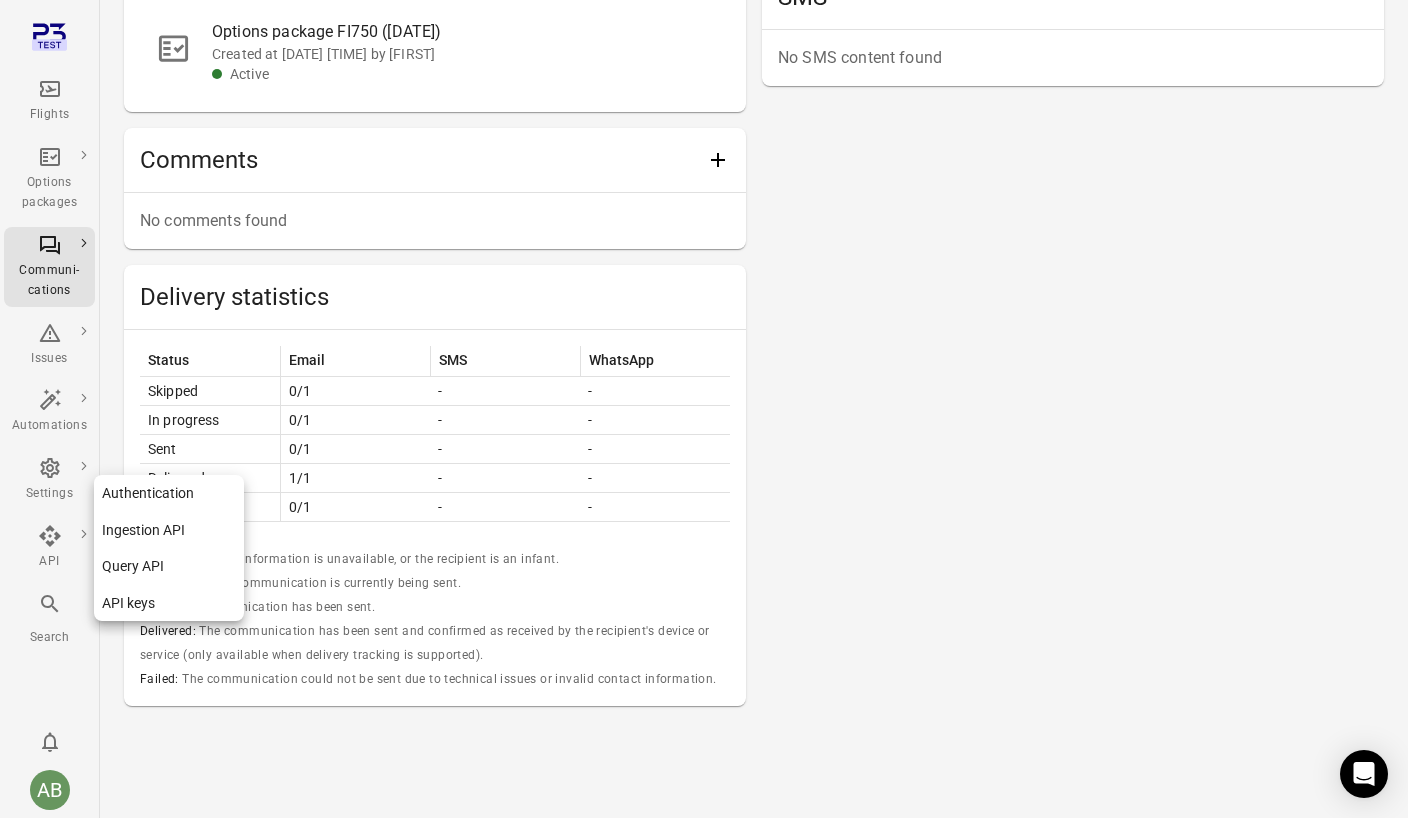 click 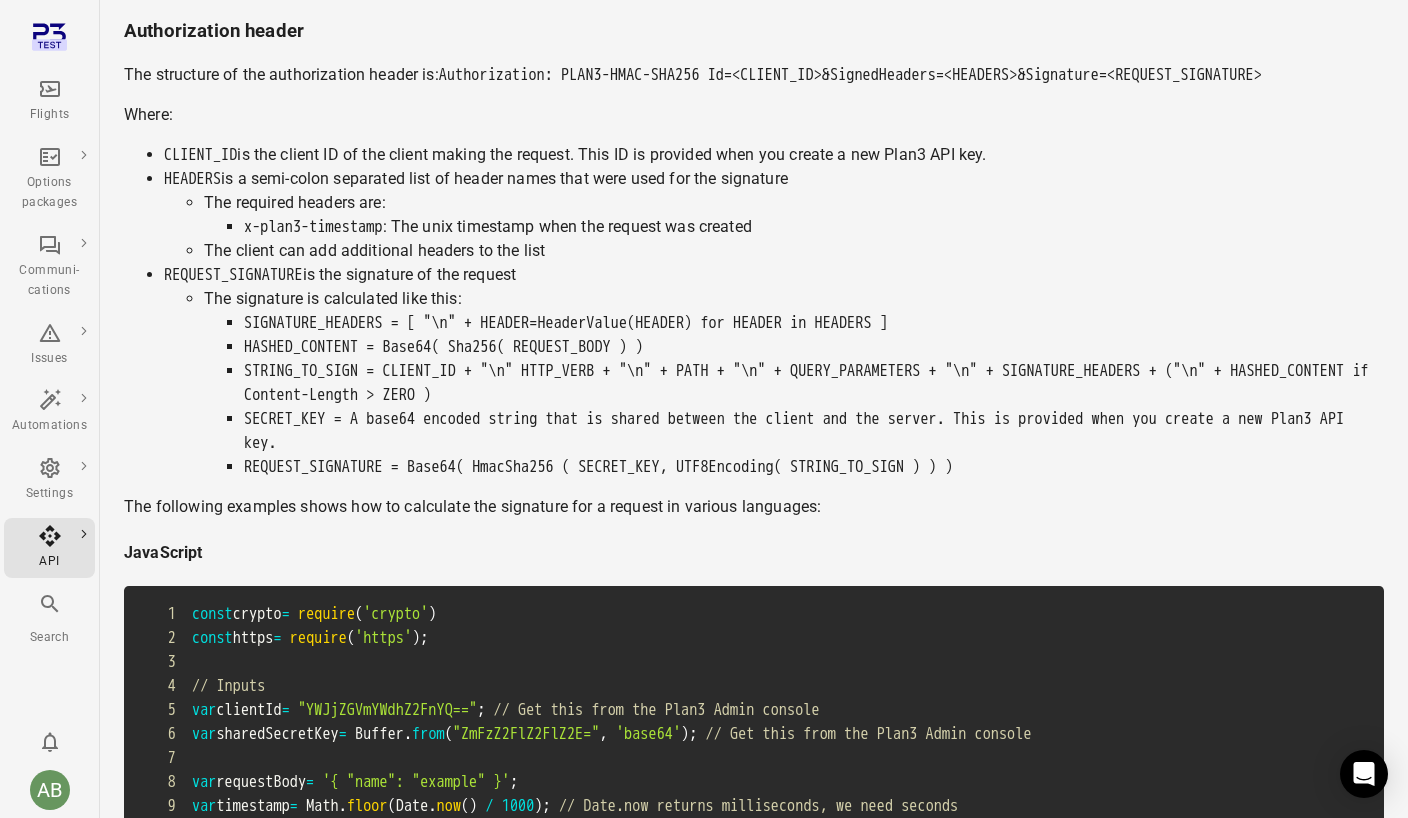 scroll, scrollTop: 0, scrollLeft: 0, axis: both 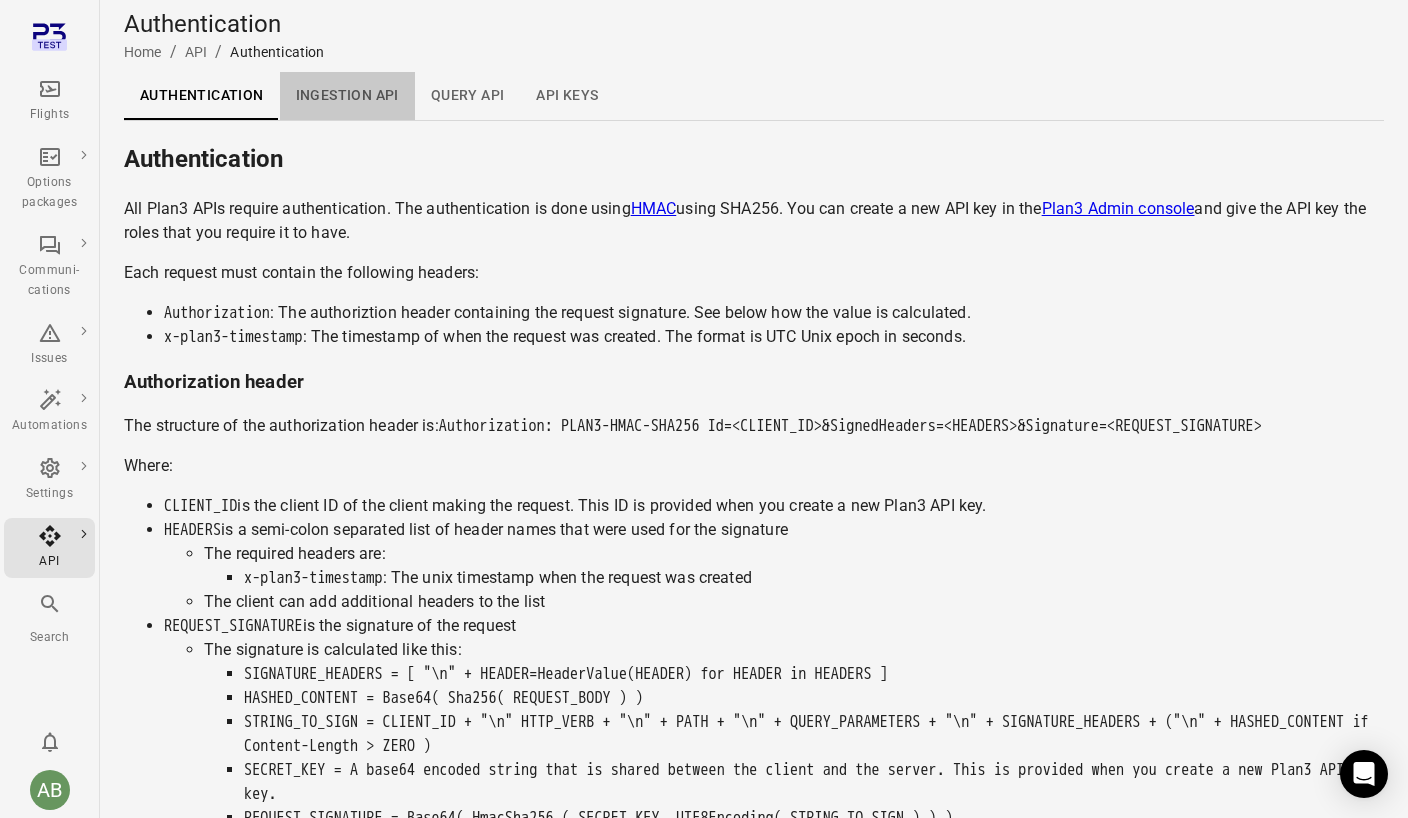 click on "Ingestion API" at bounding box center [347, 96] 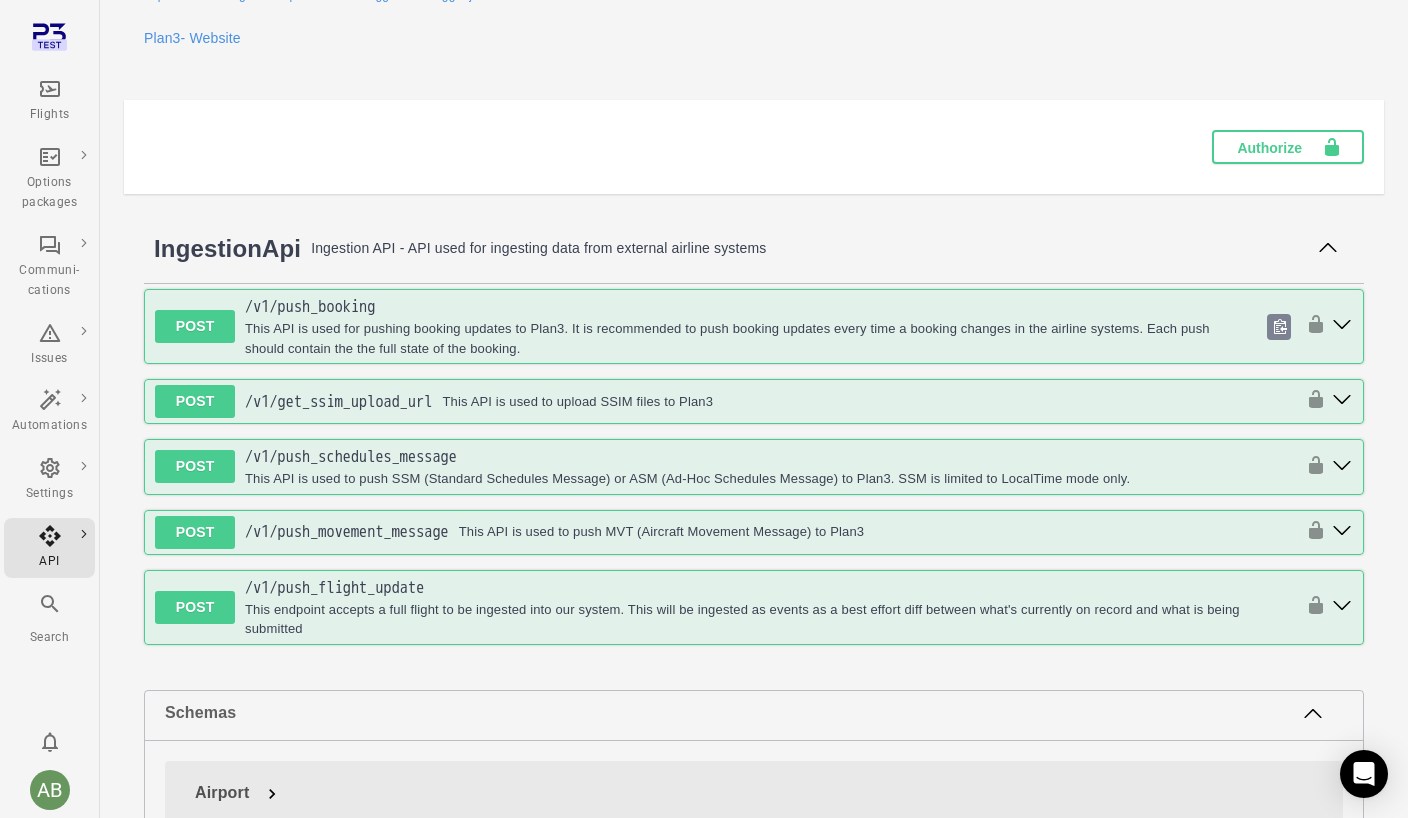 scroll, scrollTop: 0, scrollLeft: 0, axis: both 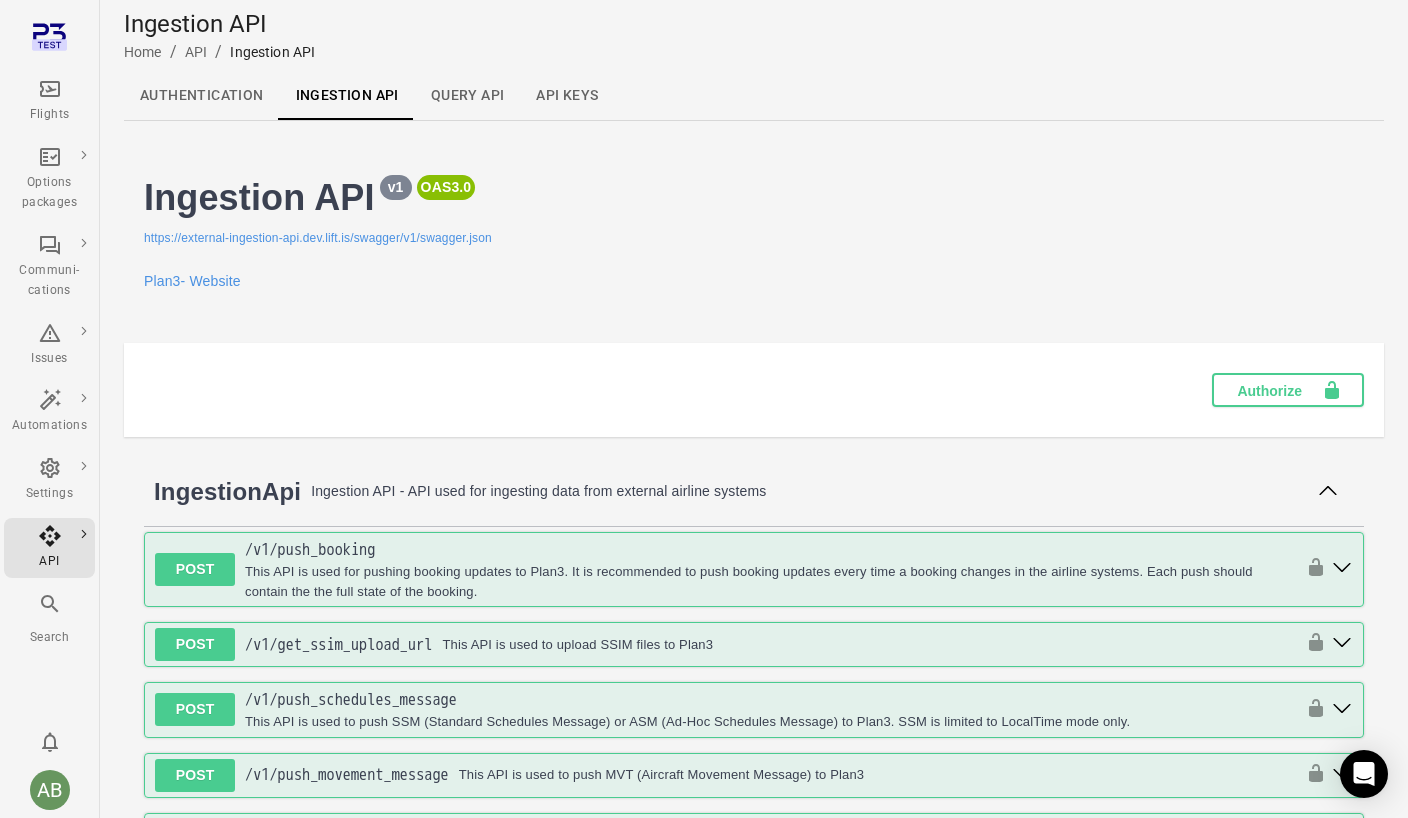 click on "Query API" at bounding box center [468, 96] 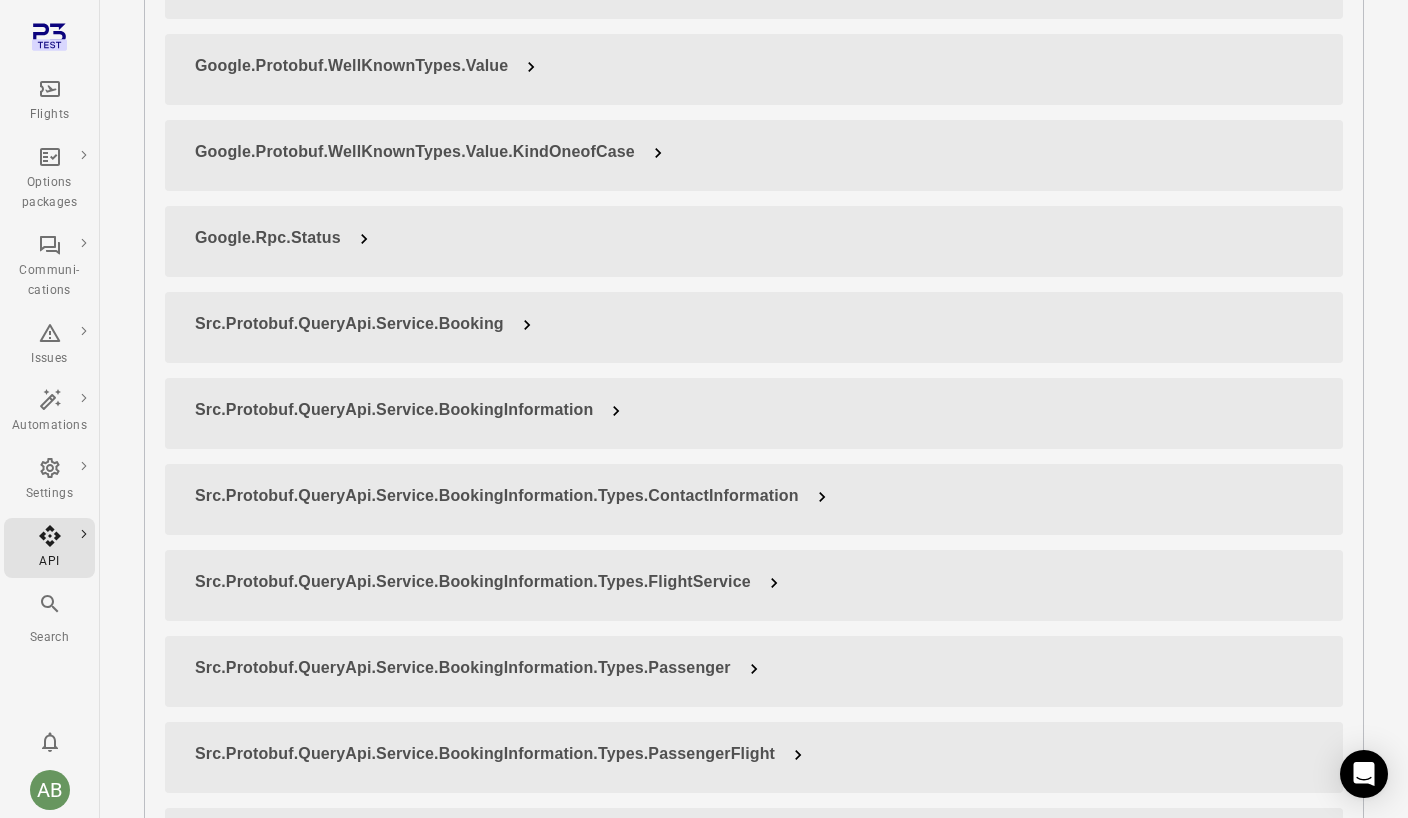scroll, scrollTop: 0, scrollLeft: 0, axis: both 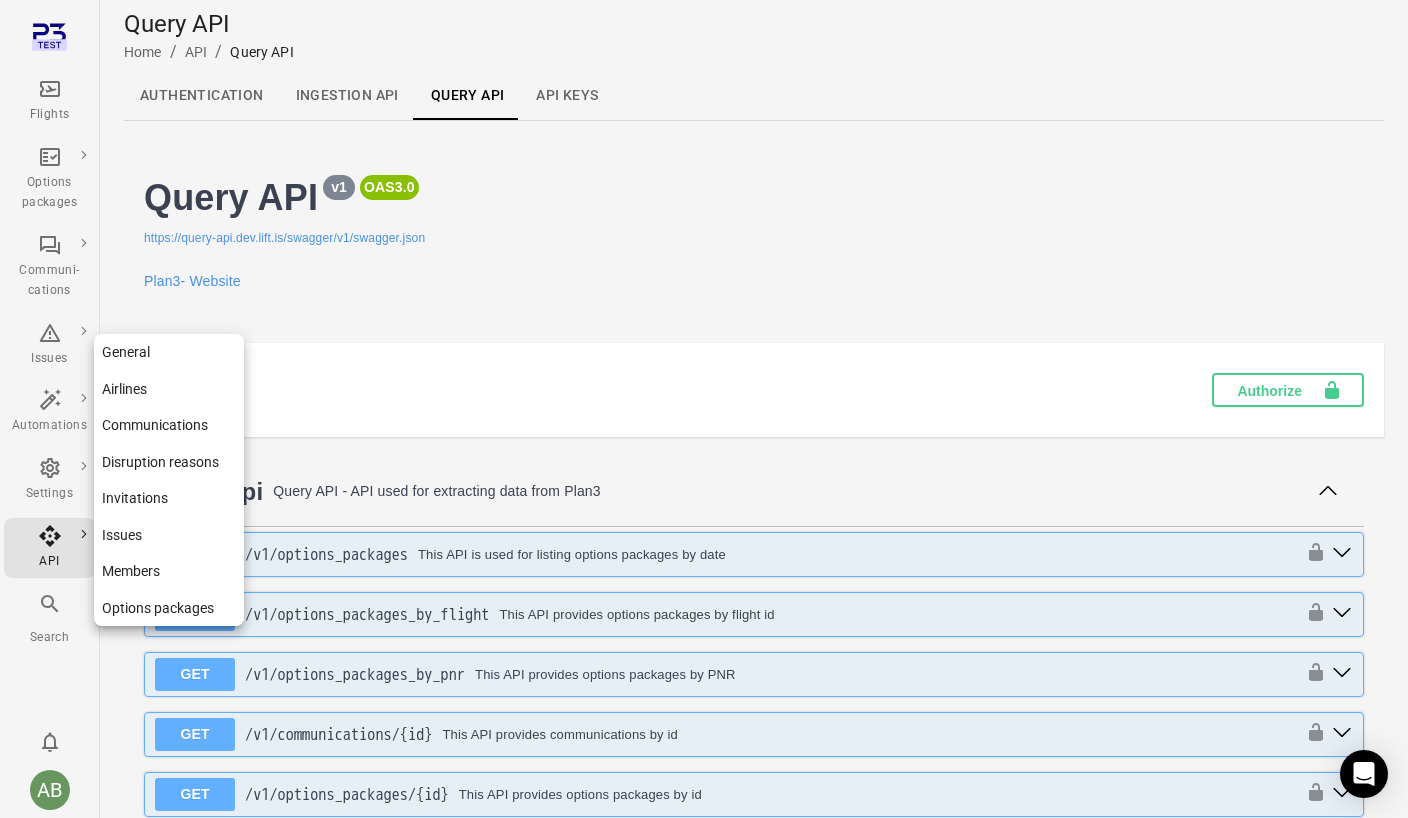 click 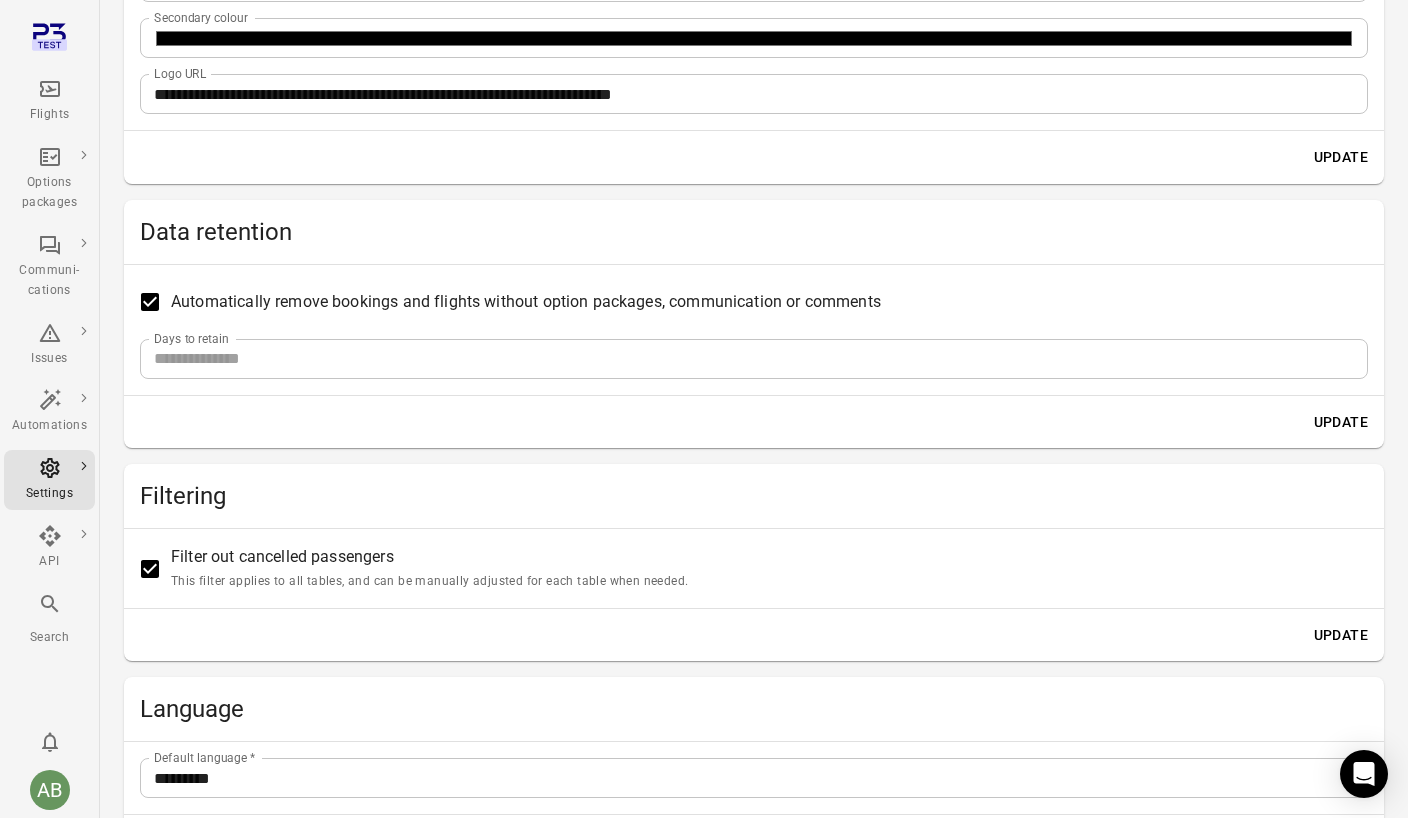 scroll, scrollTop: 0, scrollLeft: 0, axis: both 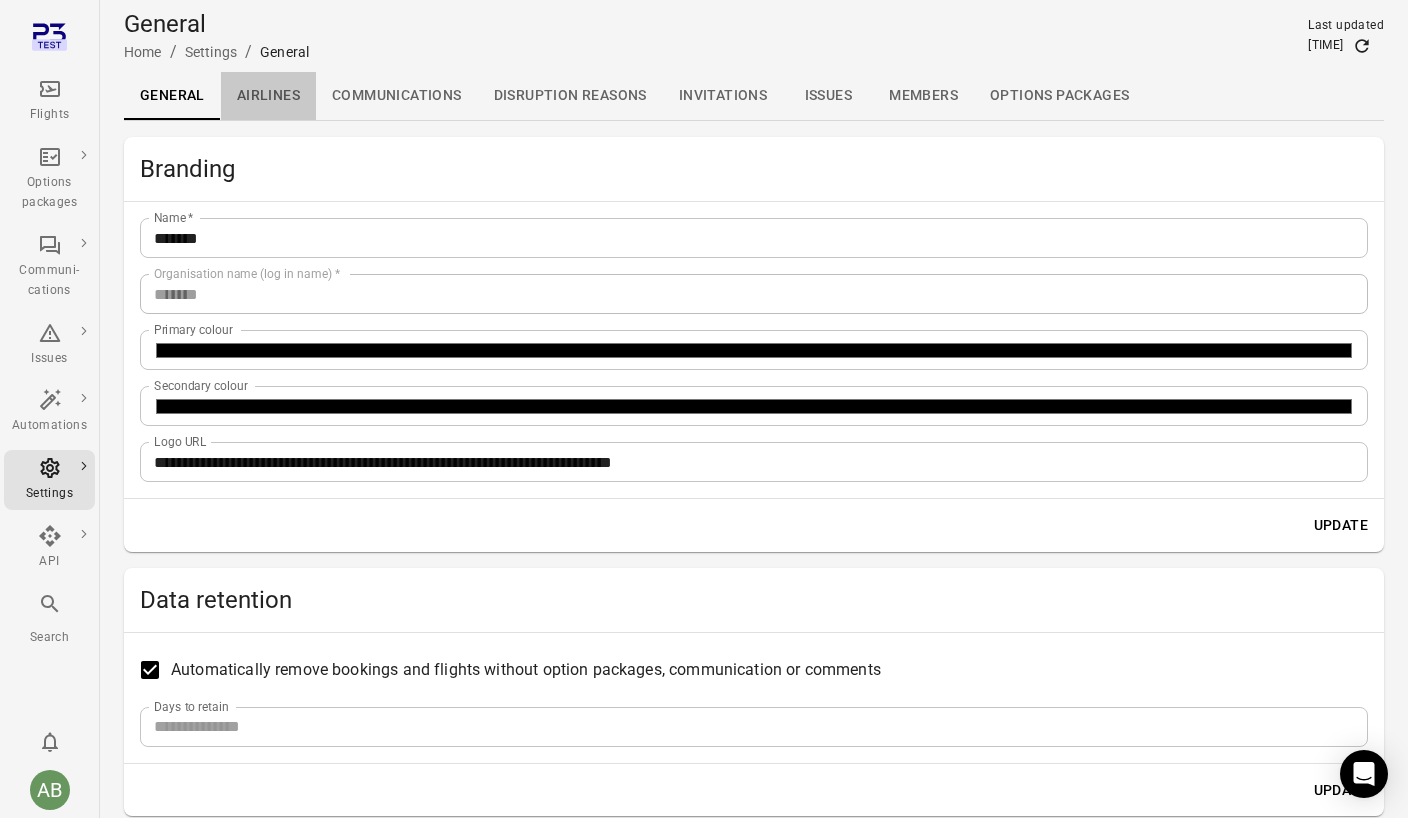 click on "Airlines" at bounding box center (268, 96) 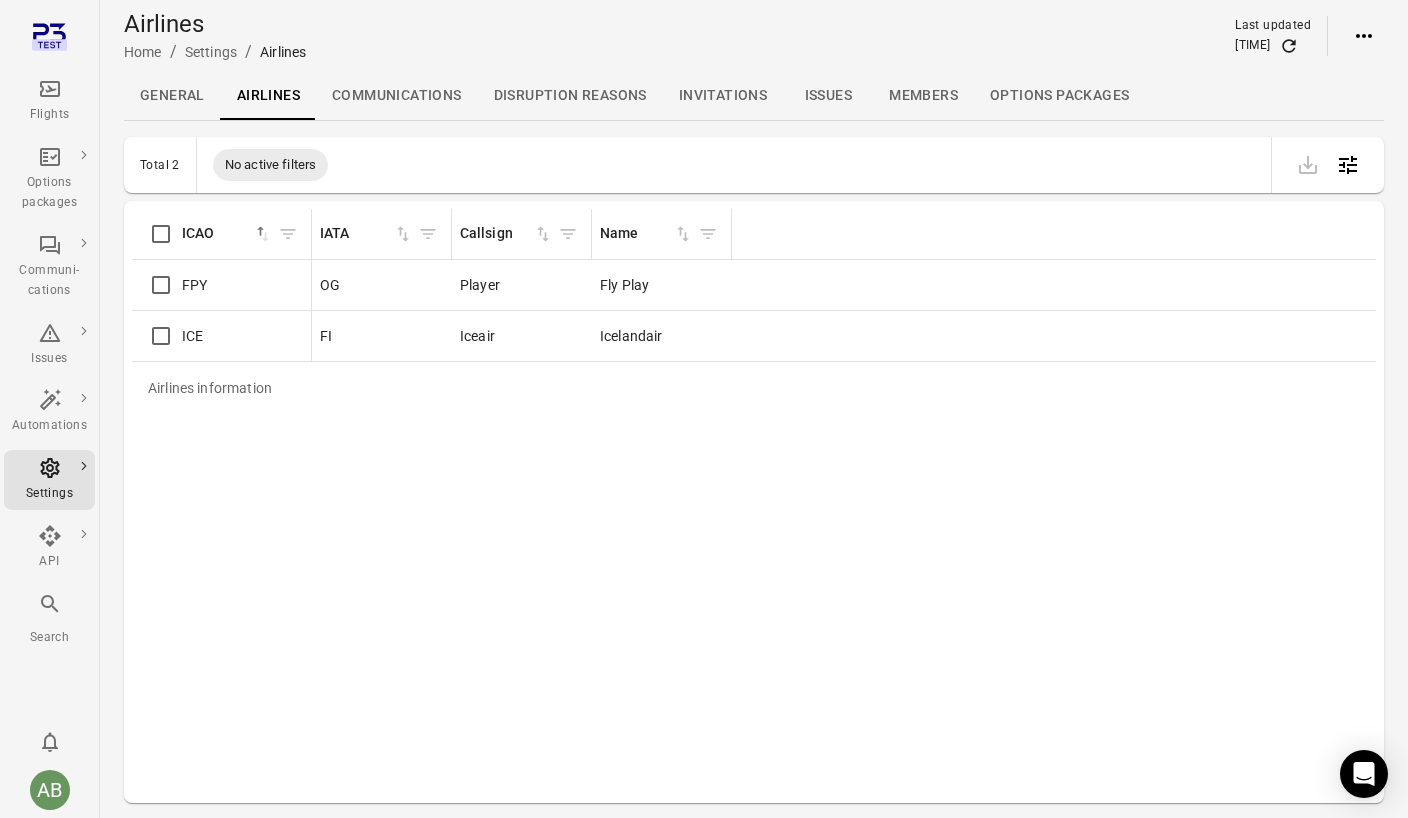 click on "Communications" at bounding box center [397, 96] 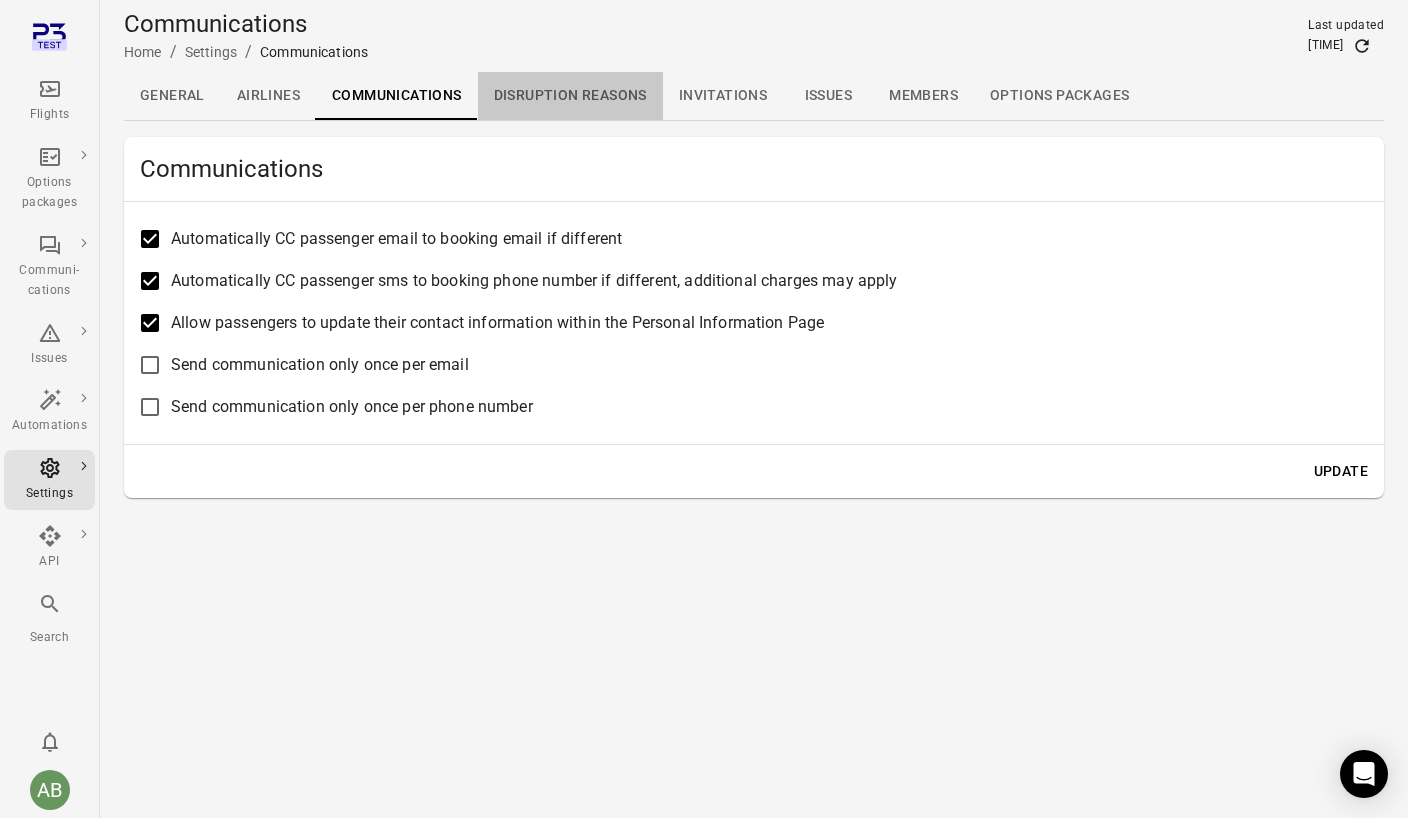 click on "Disruption reasons" at bounding box center [570, 96] 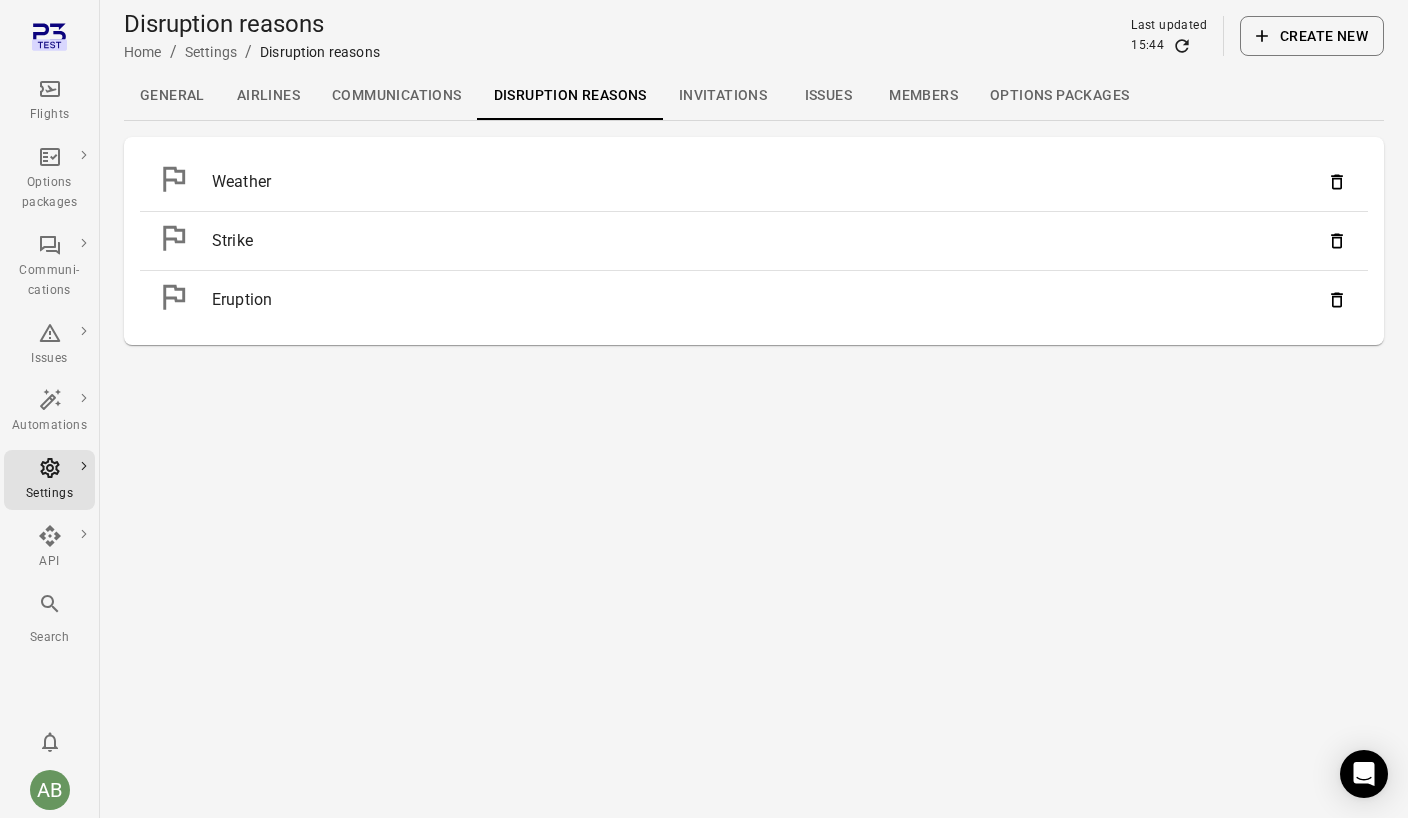 click on "Invitations" at bounding box center (723, 96) 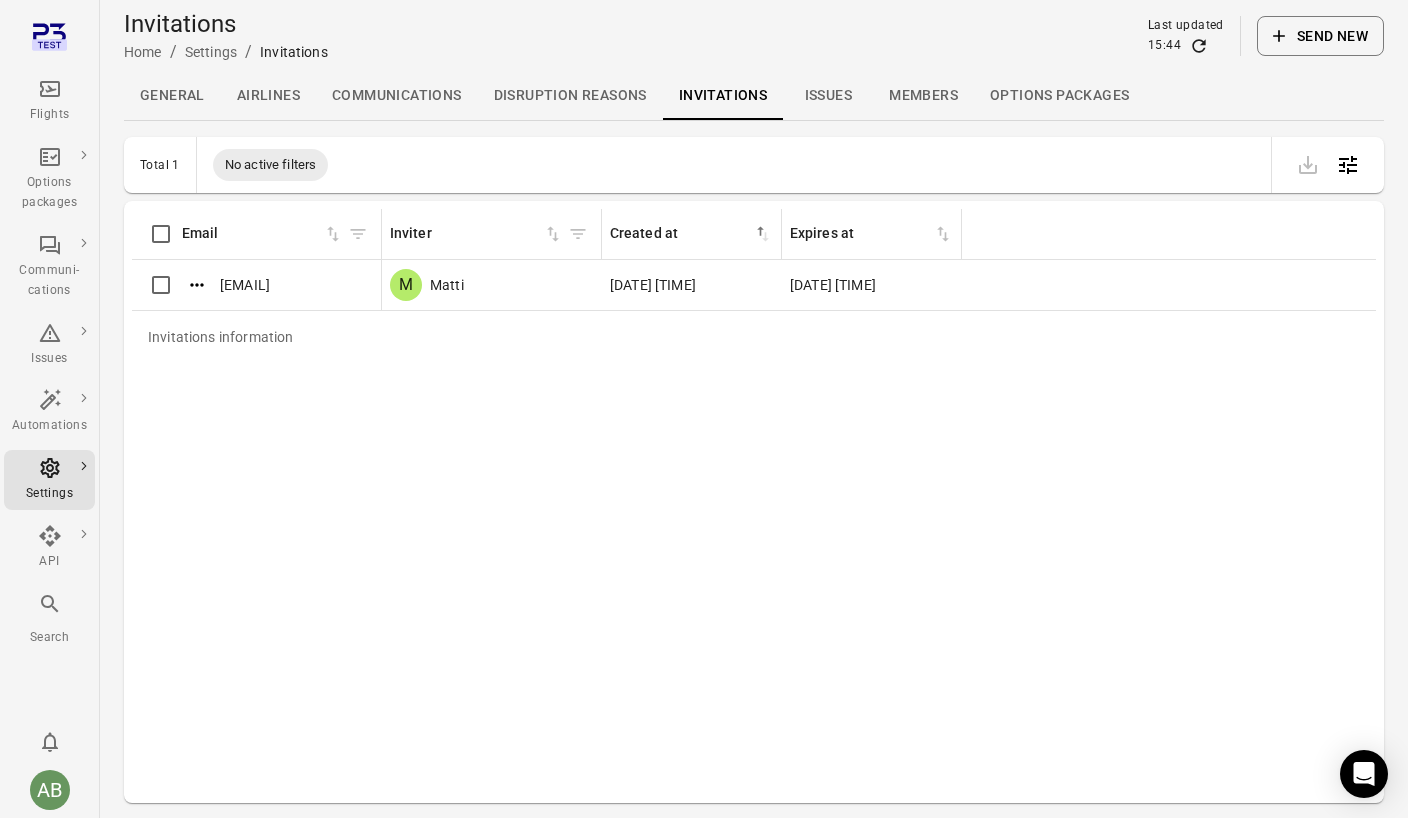 click on "Issues" at bounding box center [828, 96] 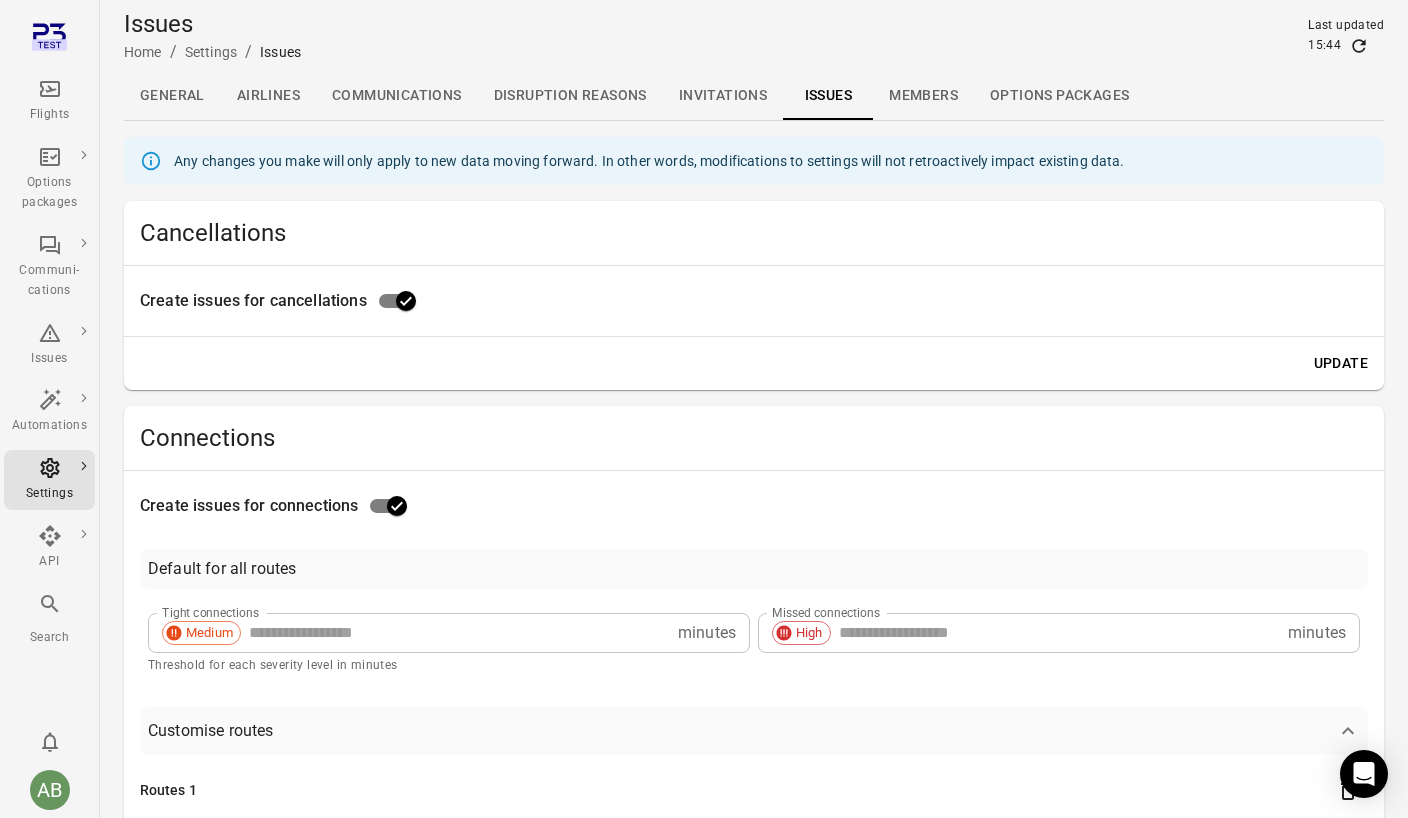 type on "**" 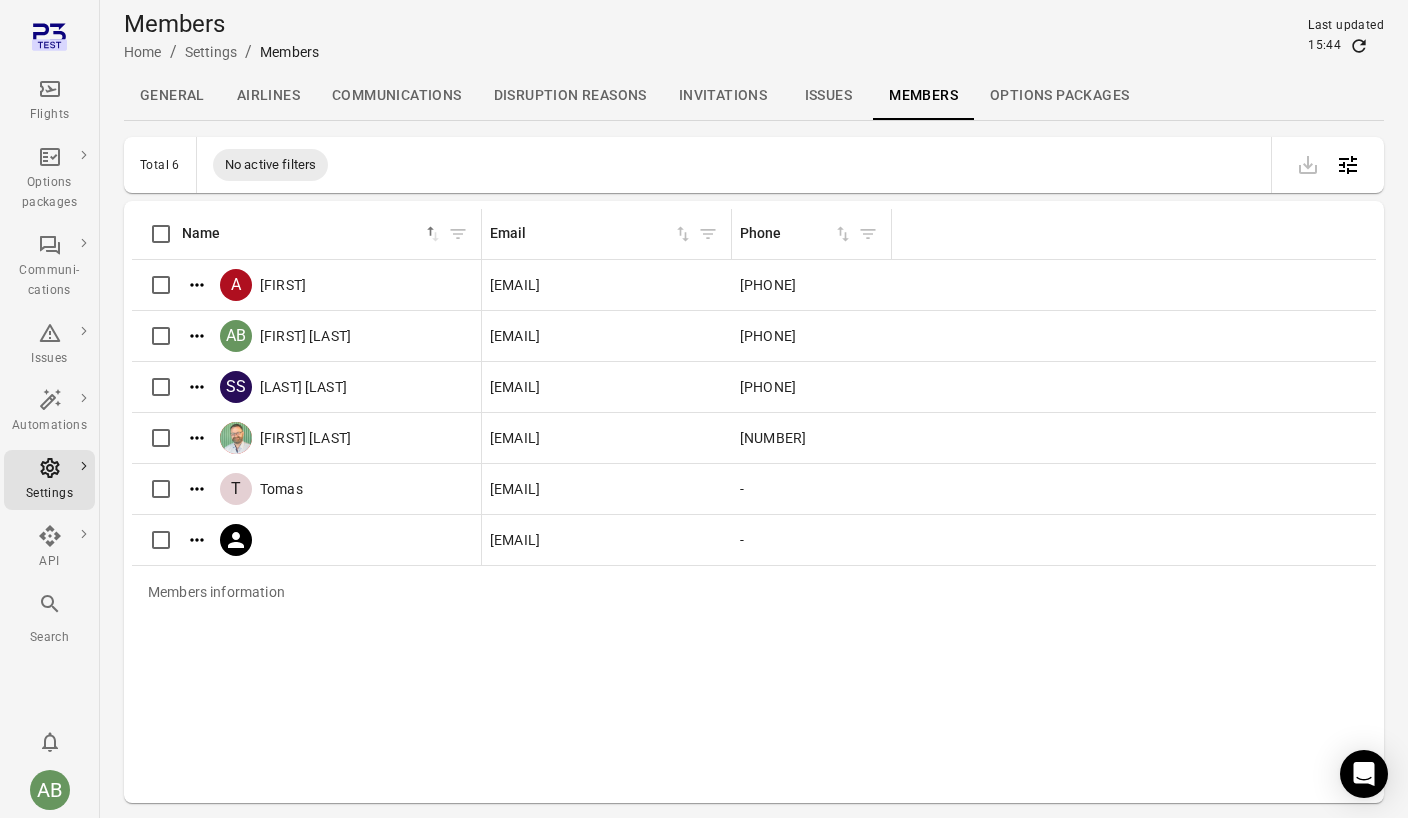 click on "Options packages" at bounding box center [1059, 96] 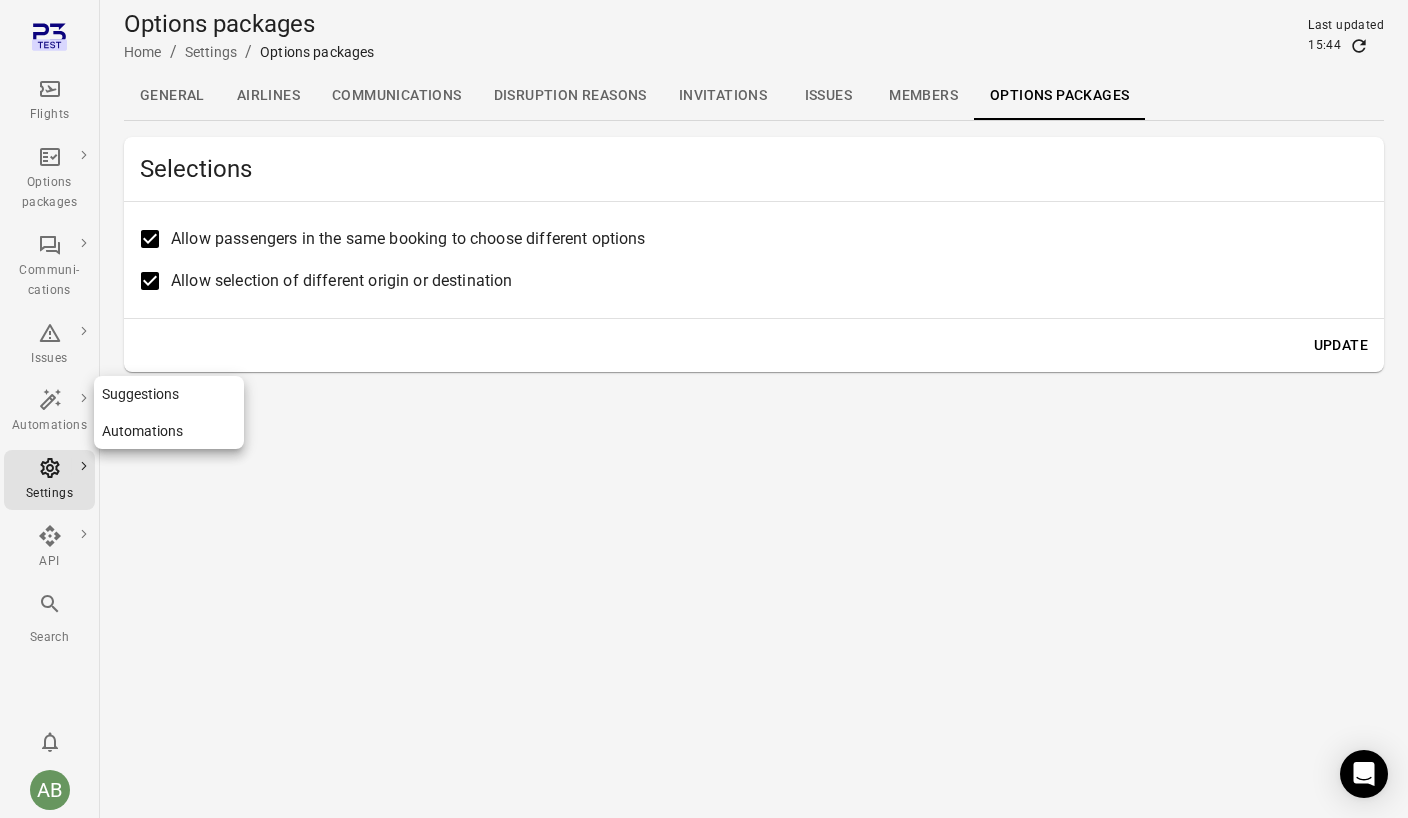 click on "Automations" at bounding box center (49, 412) 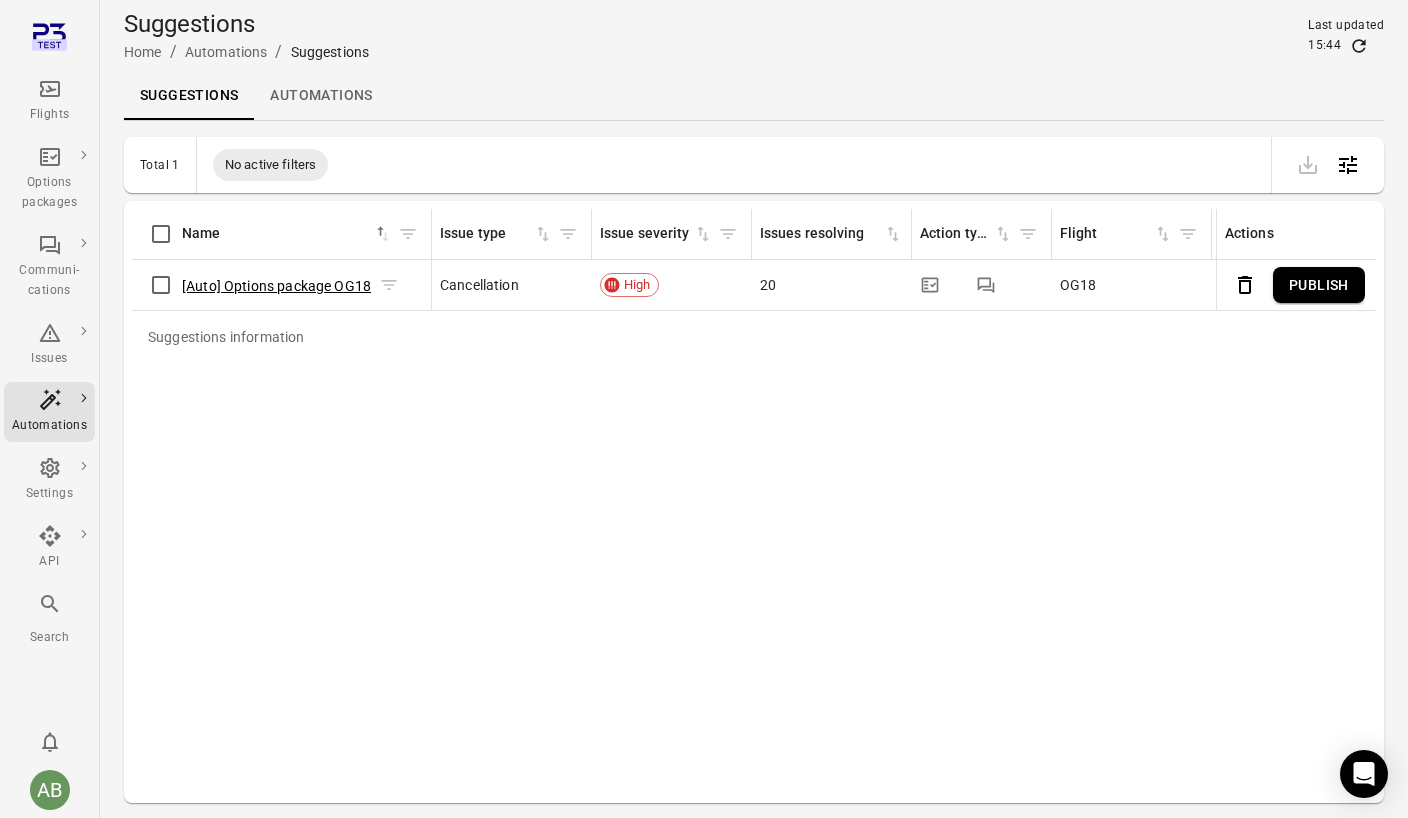 click on "[Auto] Options package OG18" at bounding box center [276, 286] 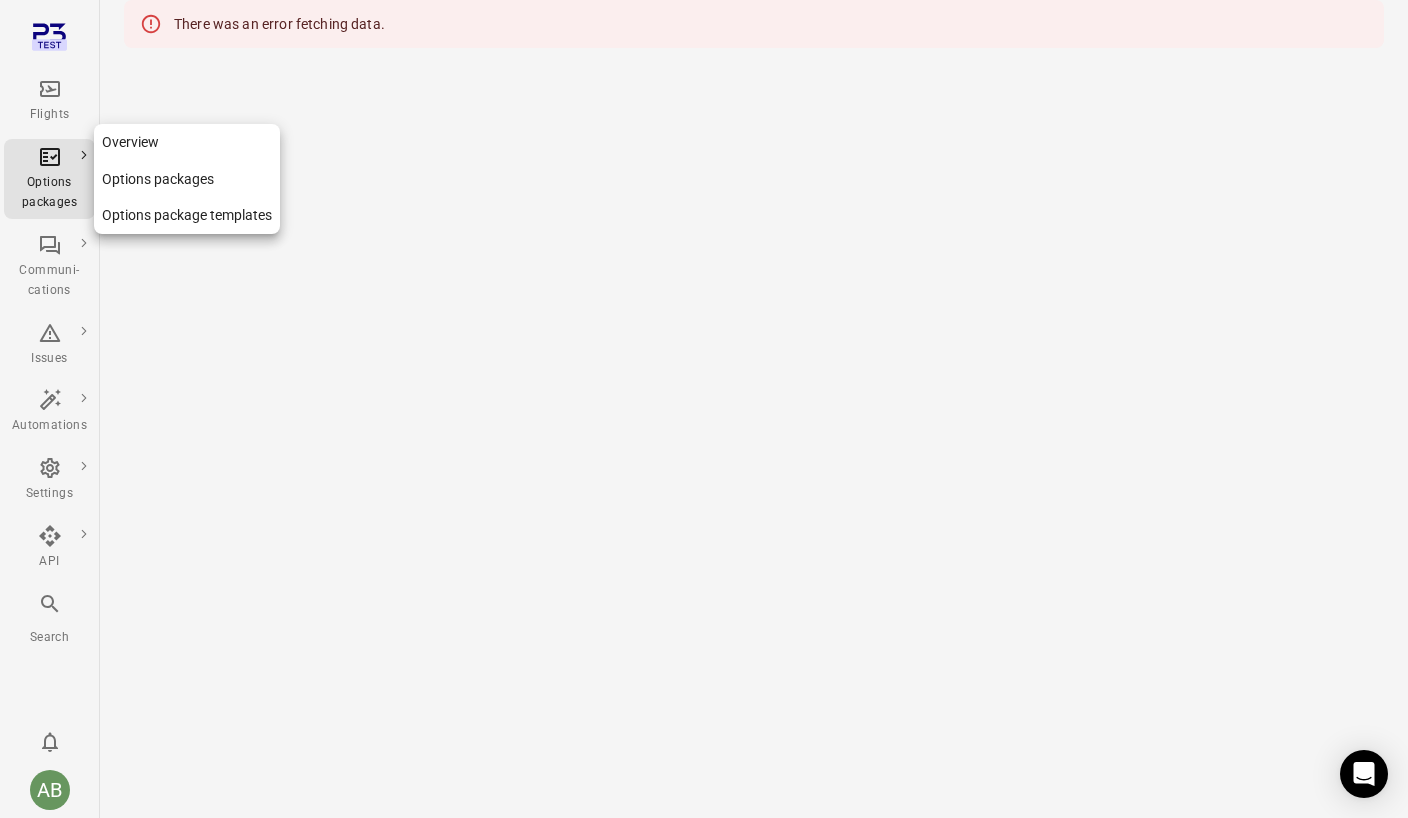 click on "Options packages" at bounding box center [49, 193] 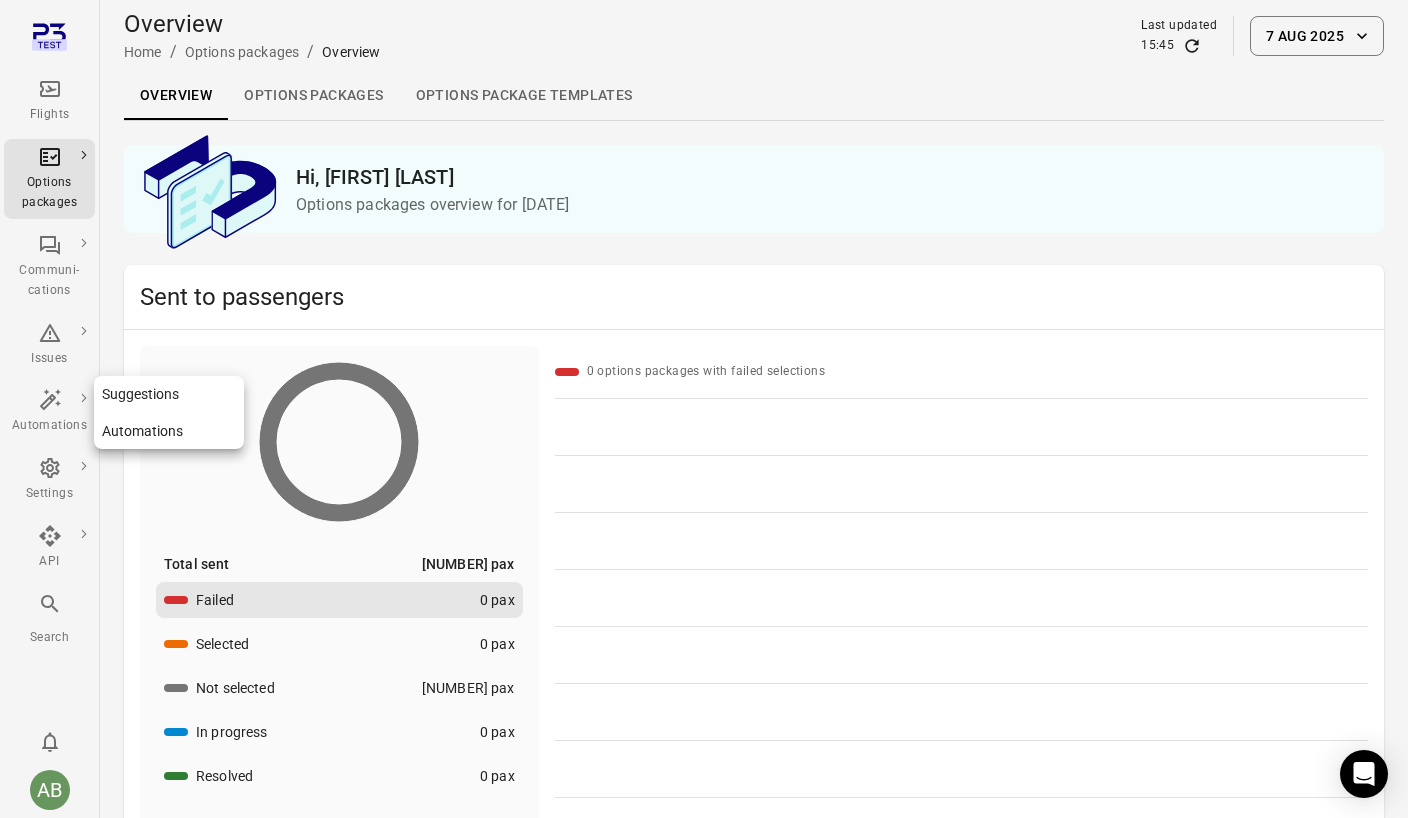 click 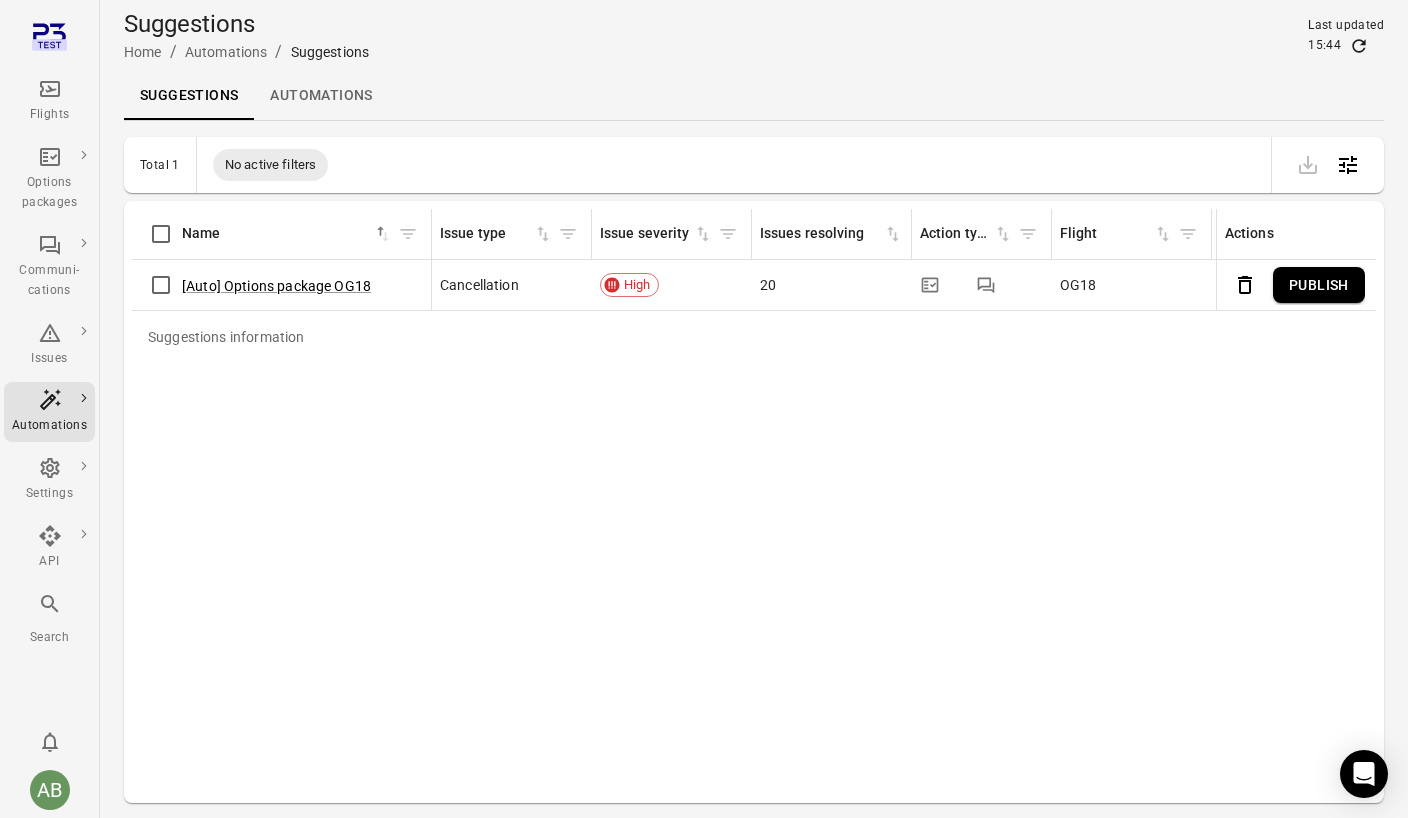 click on "Automations" at bounding box center (321, 96) 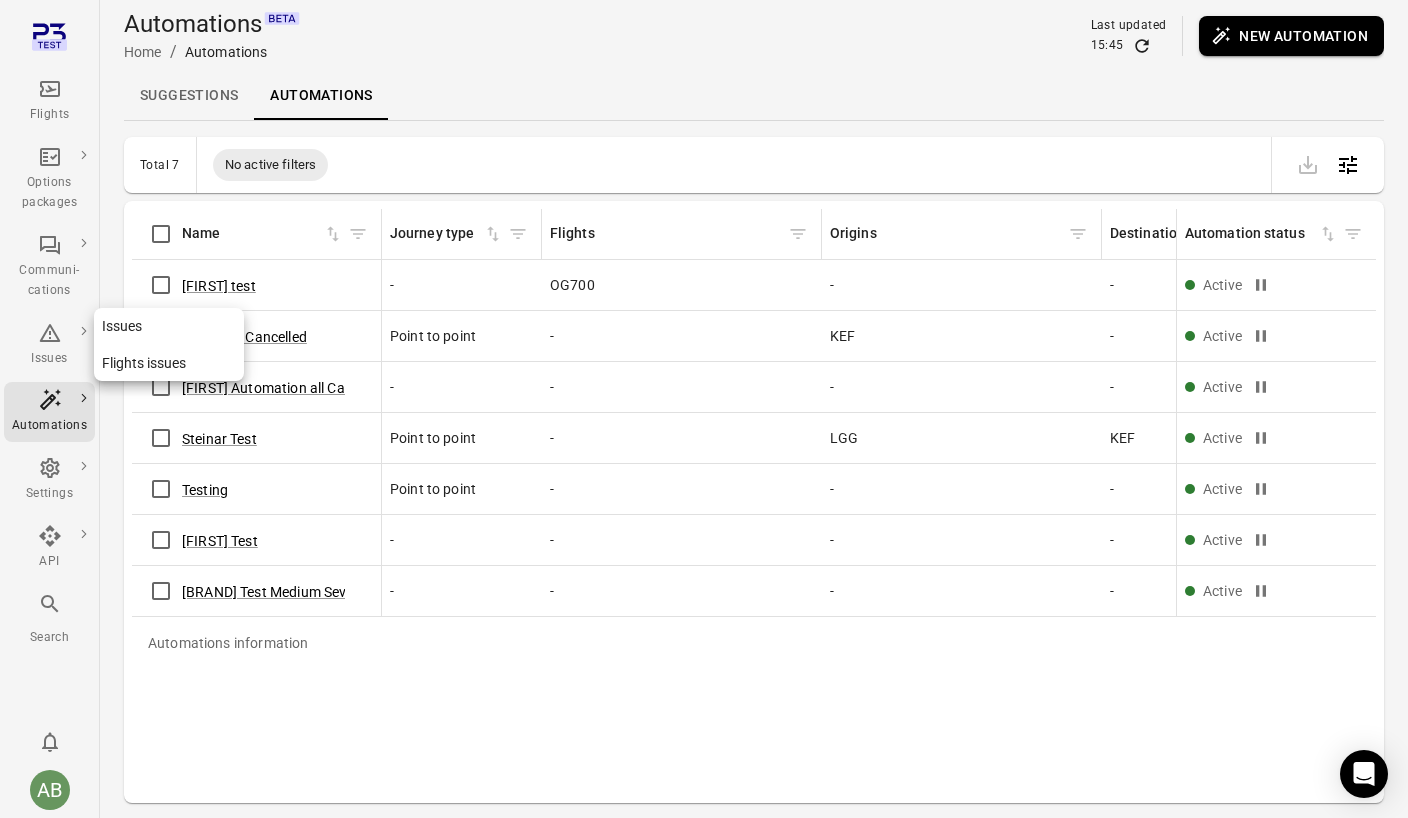 click 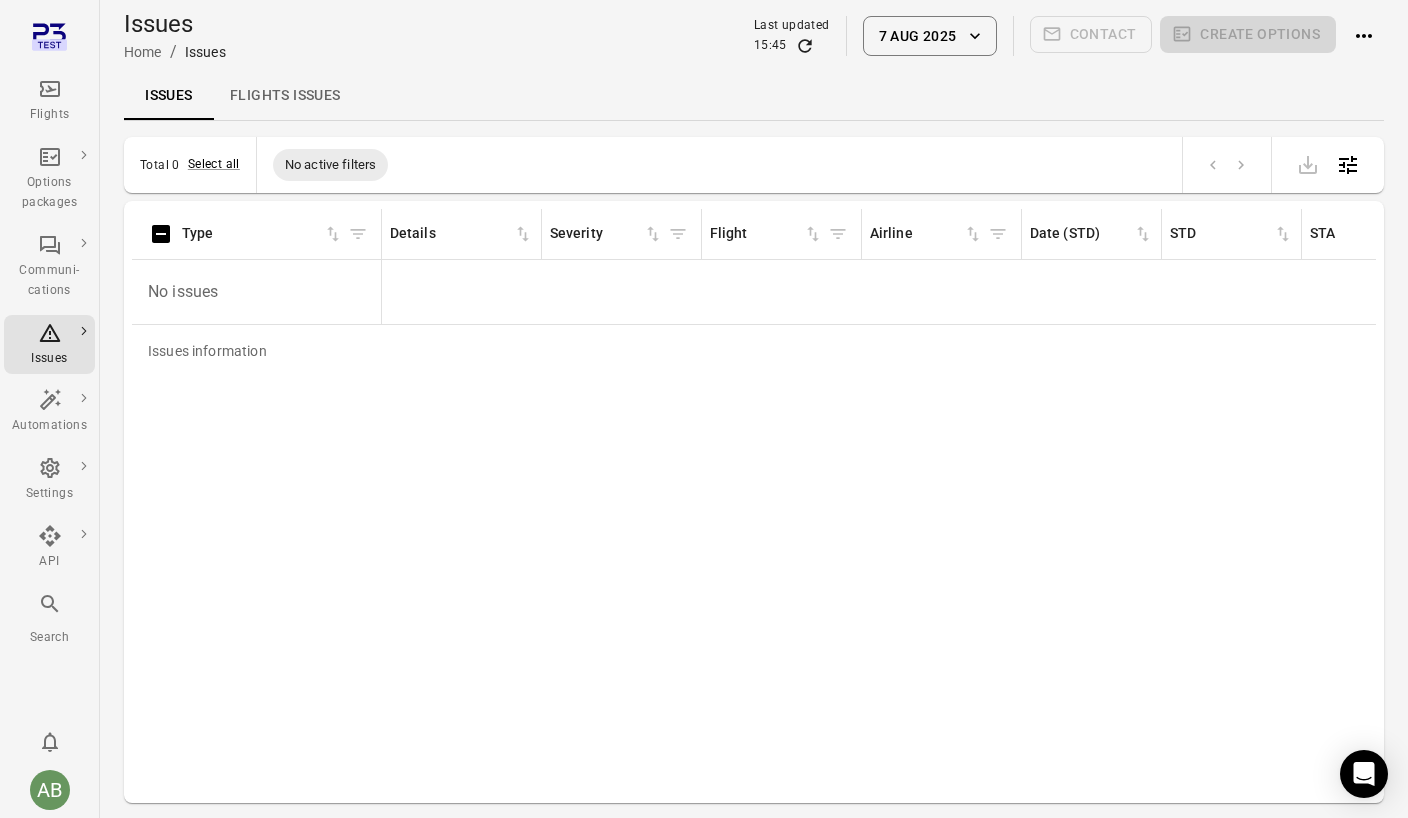 click on "Flights issues" at bounding box center (285, 96) 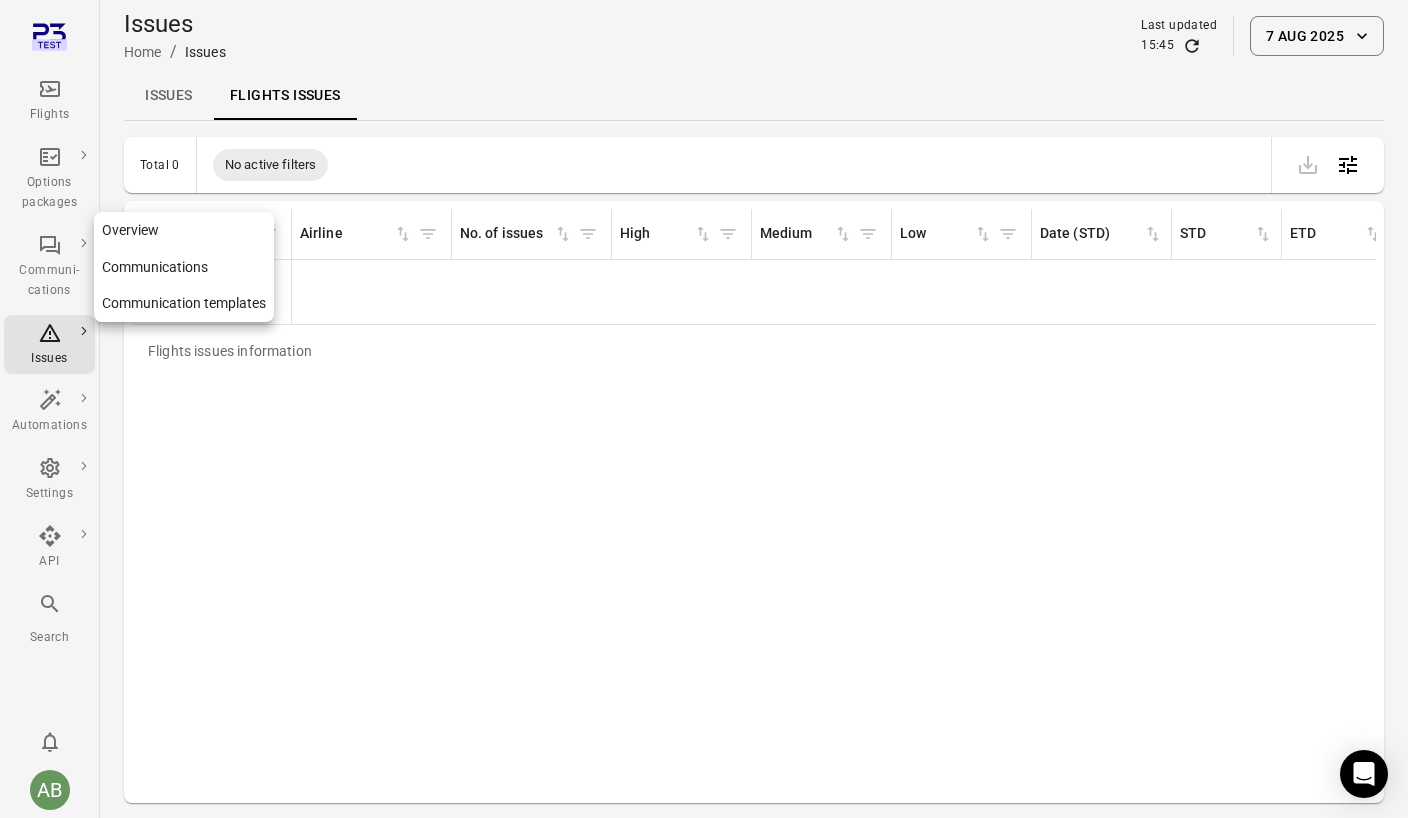 click on "Communi-cations" at bounding box center [49, 281] 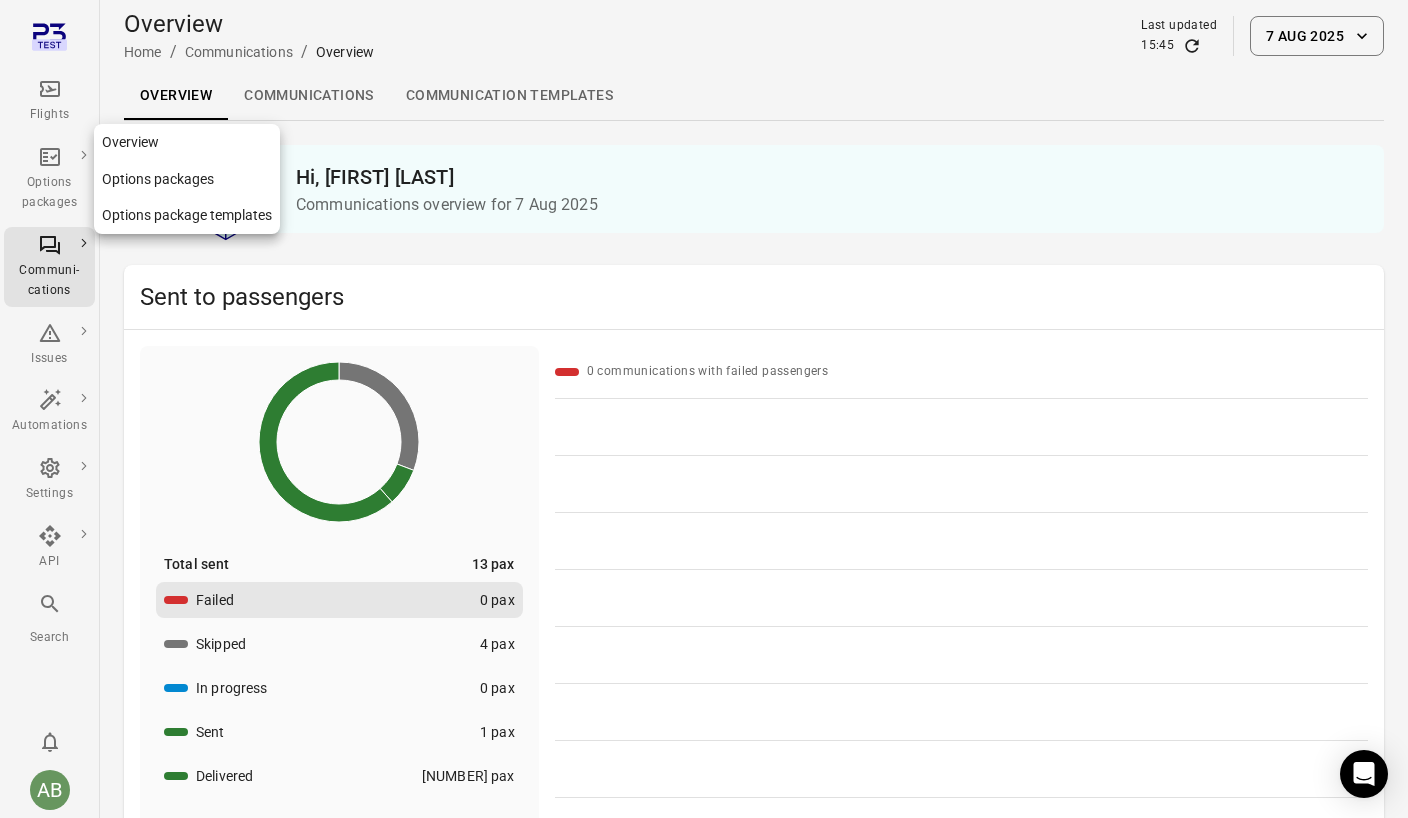 click on "Options packages" at bounding box center (49, 179) 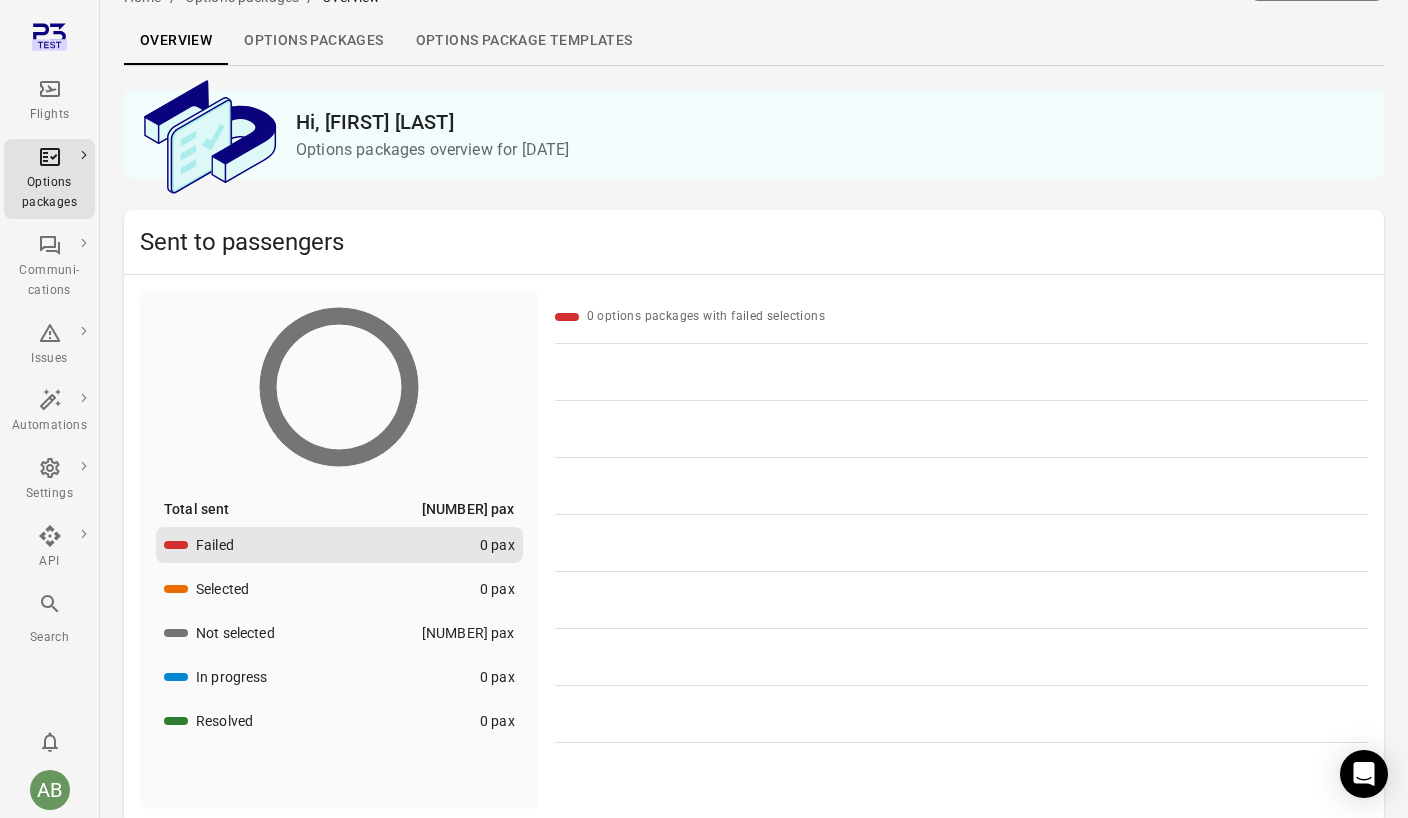 scroll, scrollTop: 0, scrollLeft: 0, axis: both 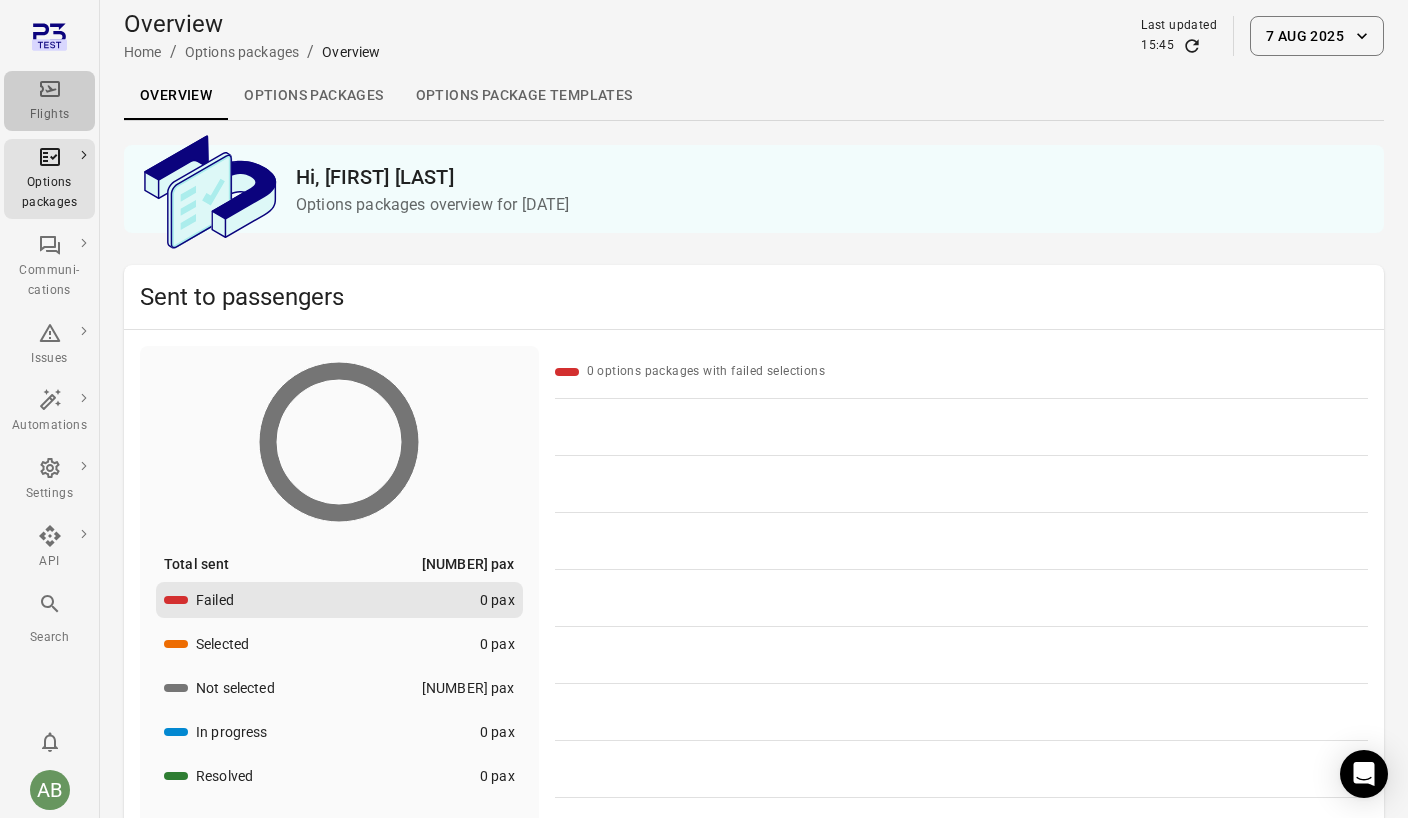 click 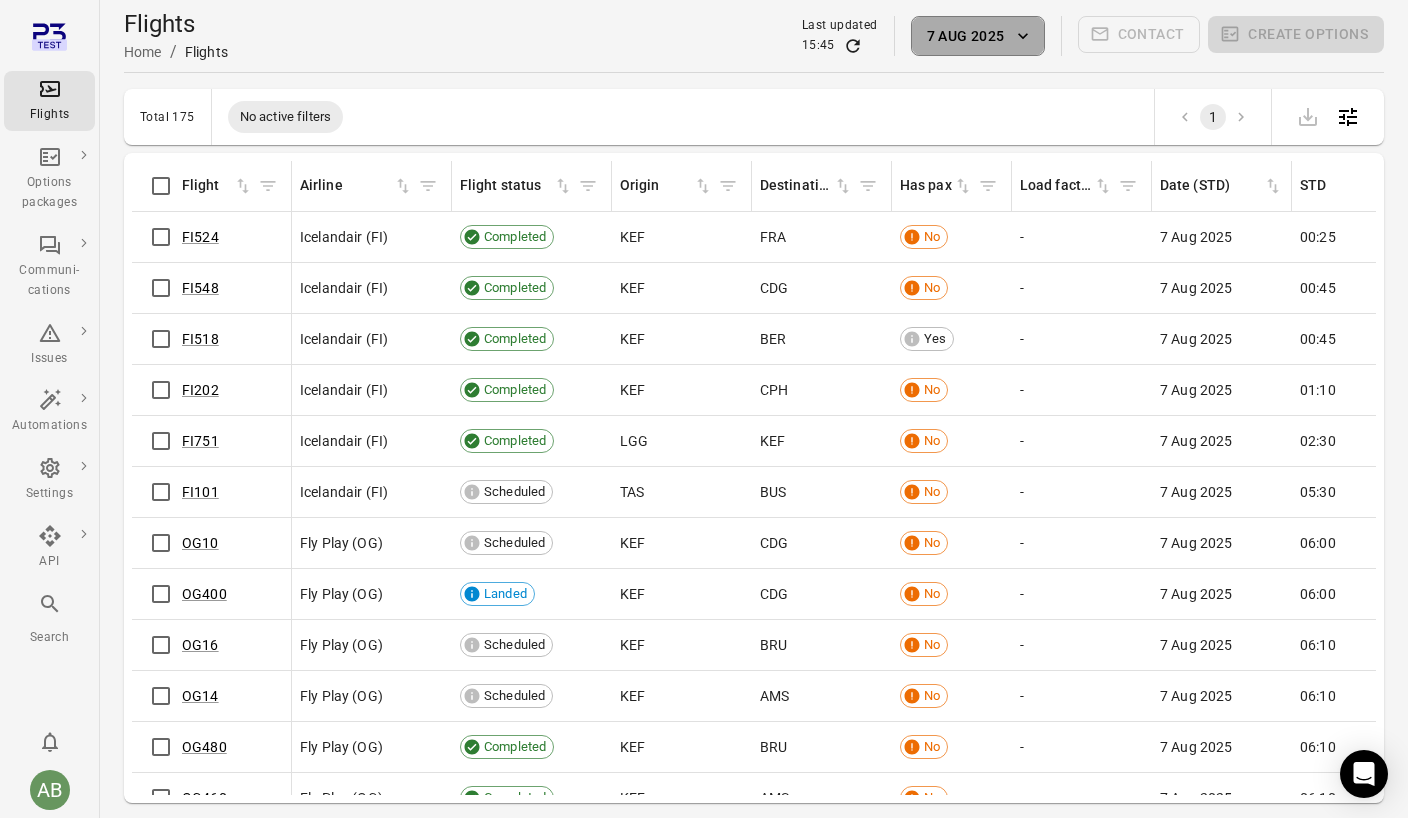 click 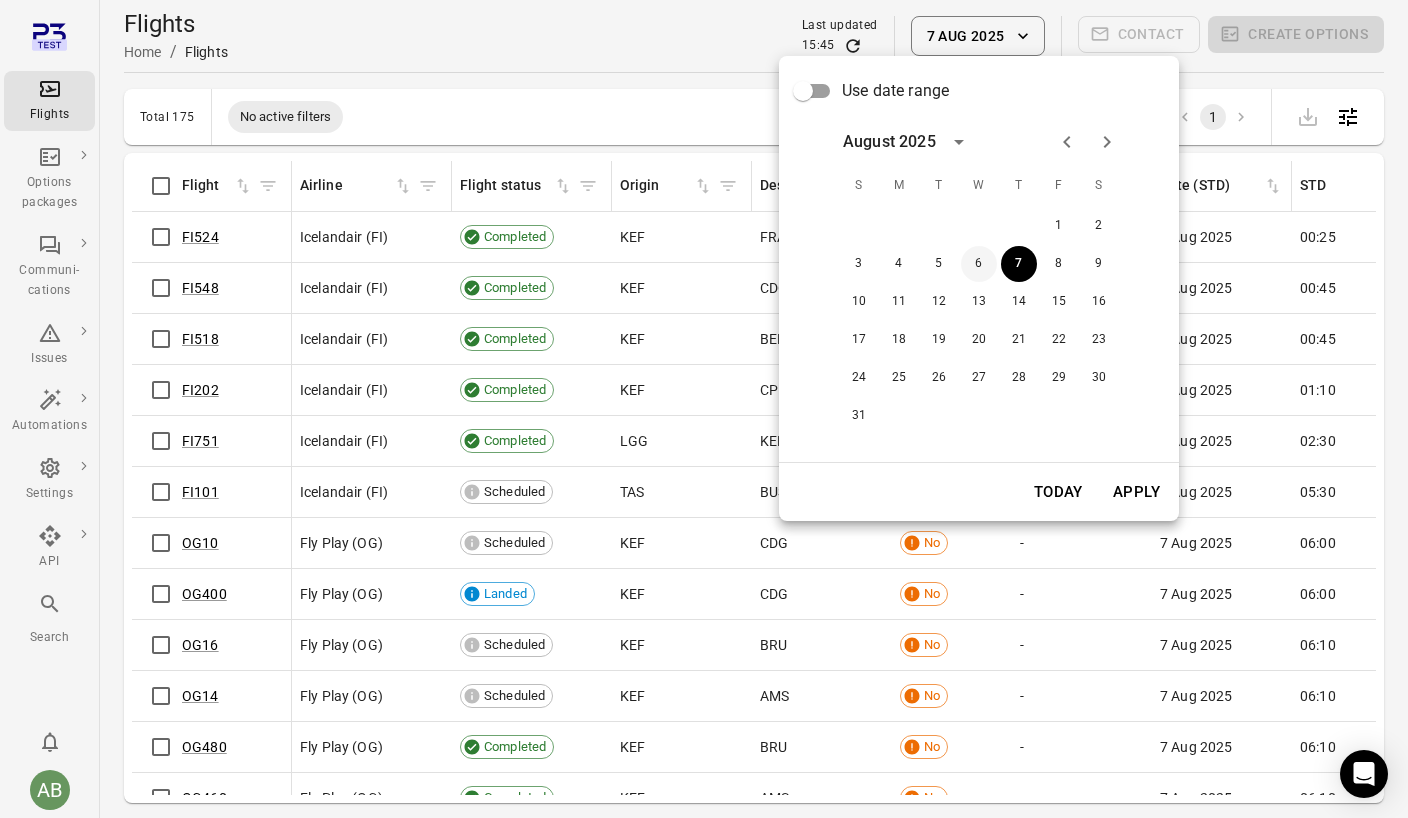 click on "6" at bounding box center [979, 264] 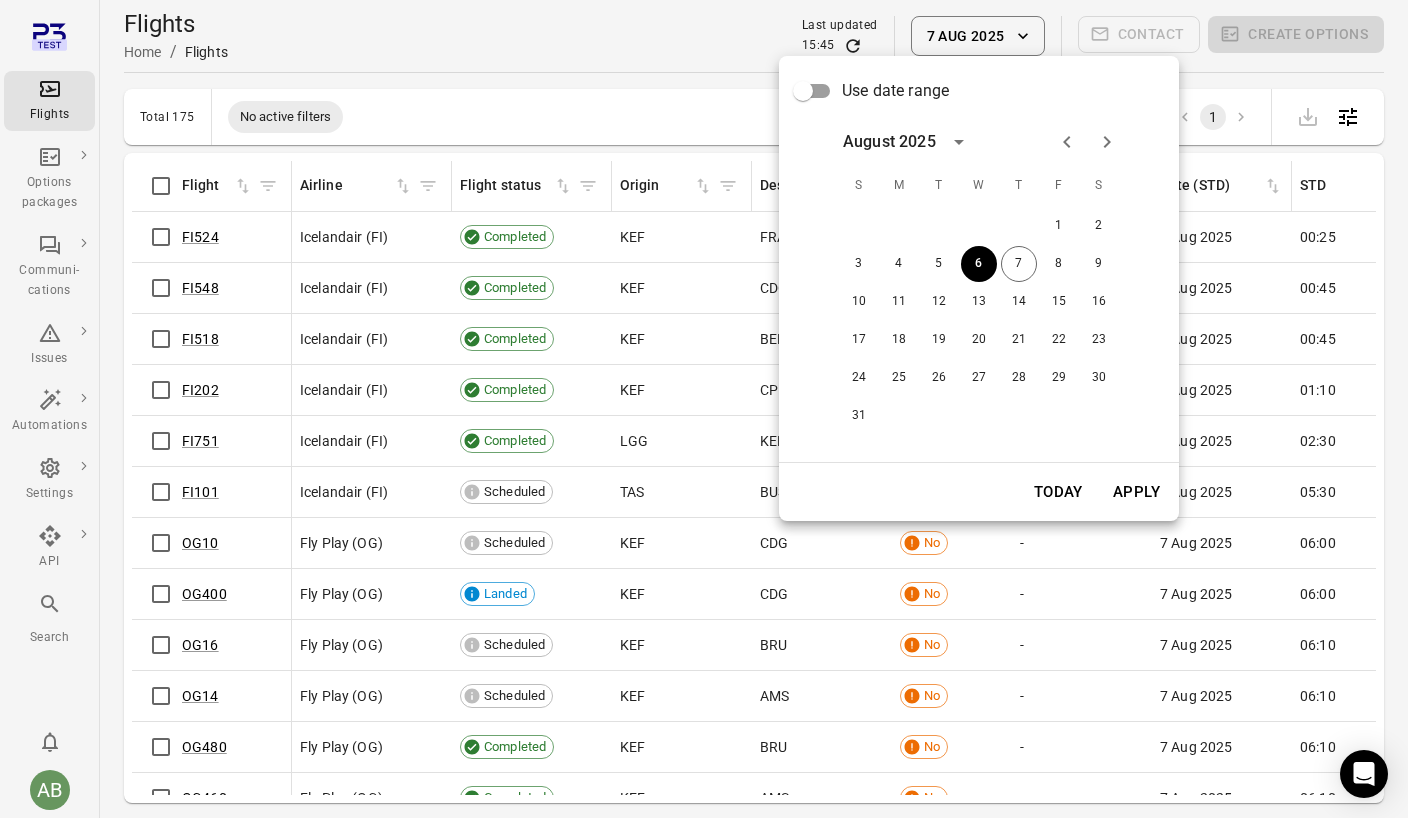 click on "Apply" at bounding box center [1136, 492] 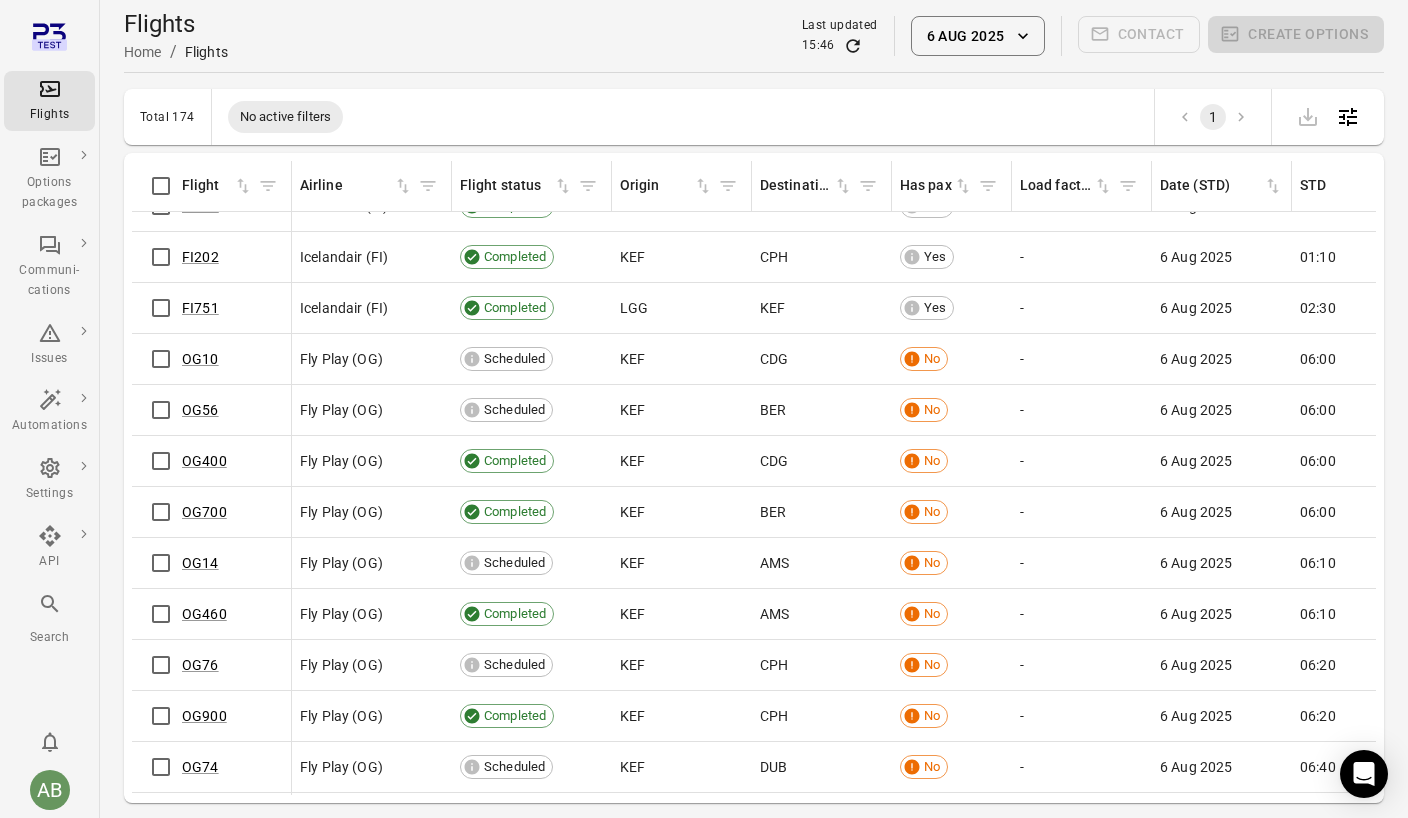 scroll, scrollTop: 85, scrollLeft: 0, axis: vertical 